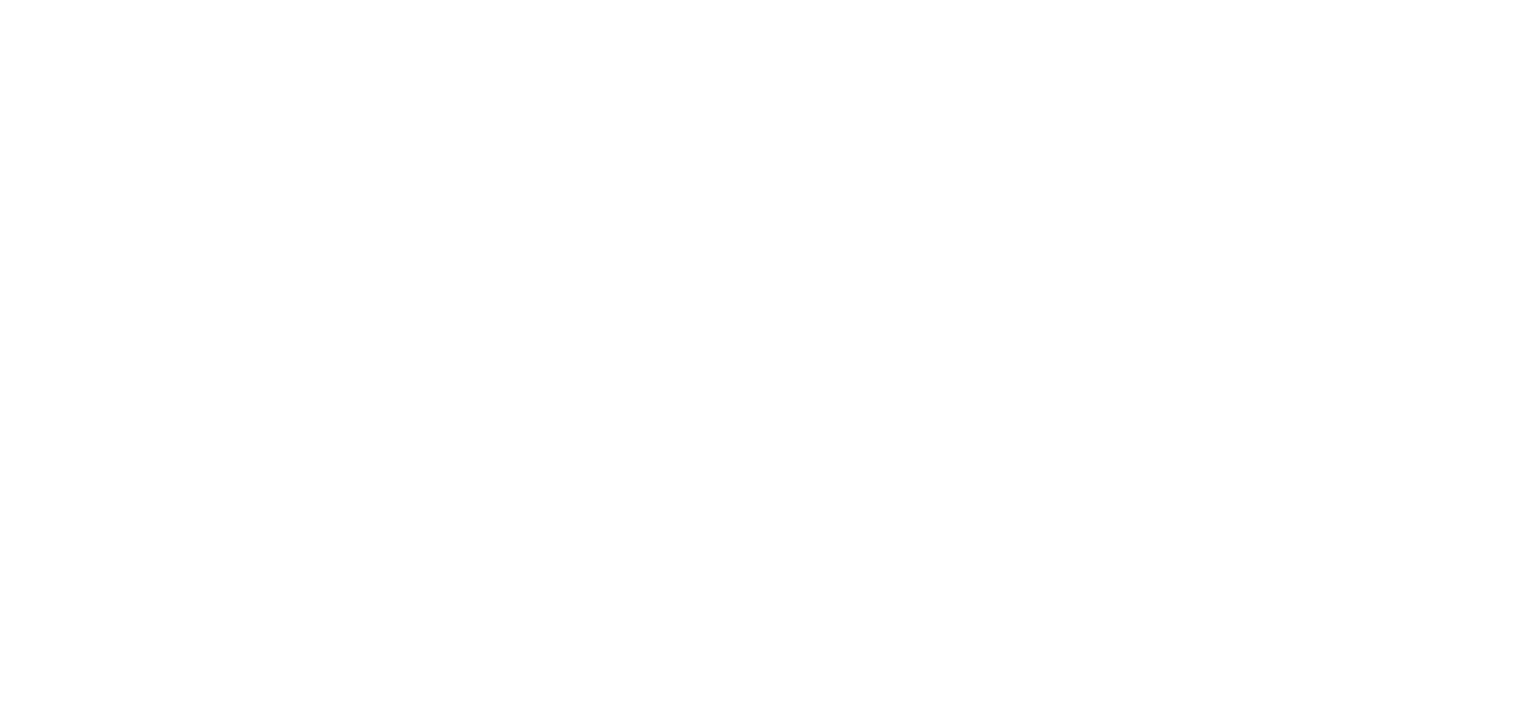 scroll, scrollTop: 0, scrollLeft: 0, axis: both 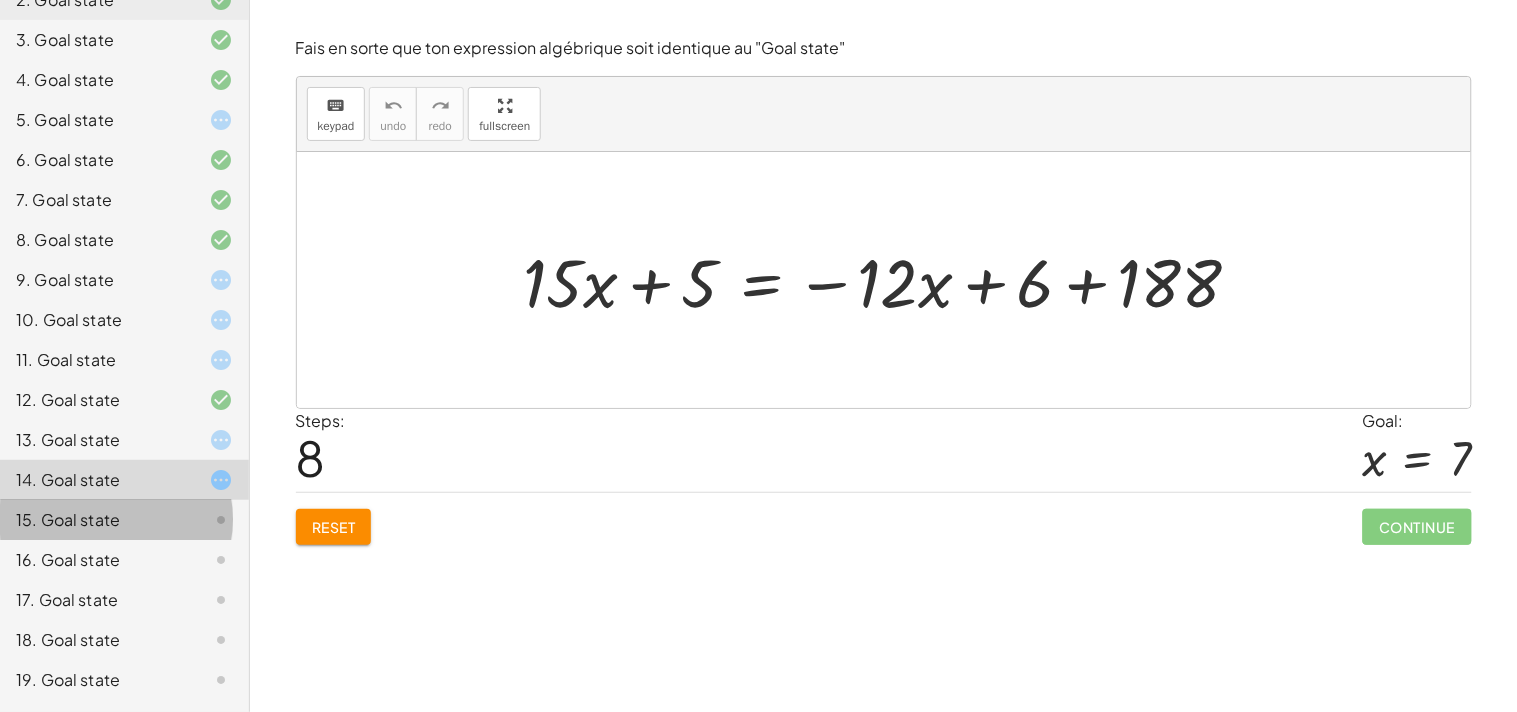 click on "15. Goal state" 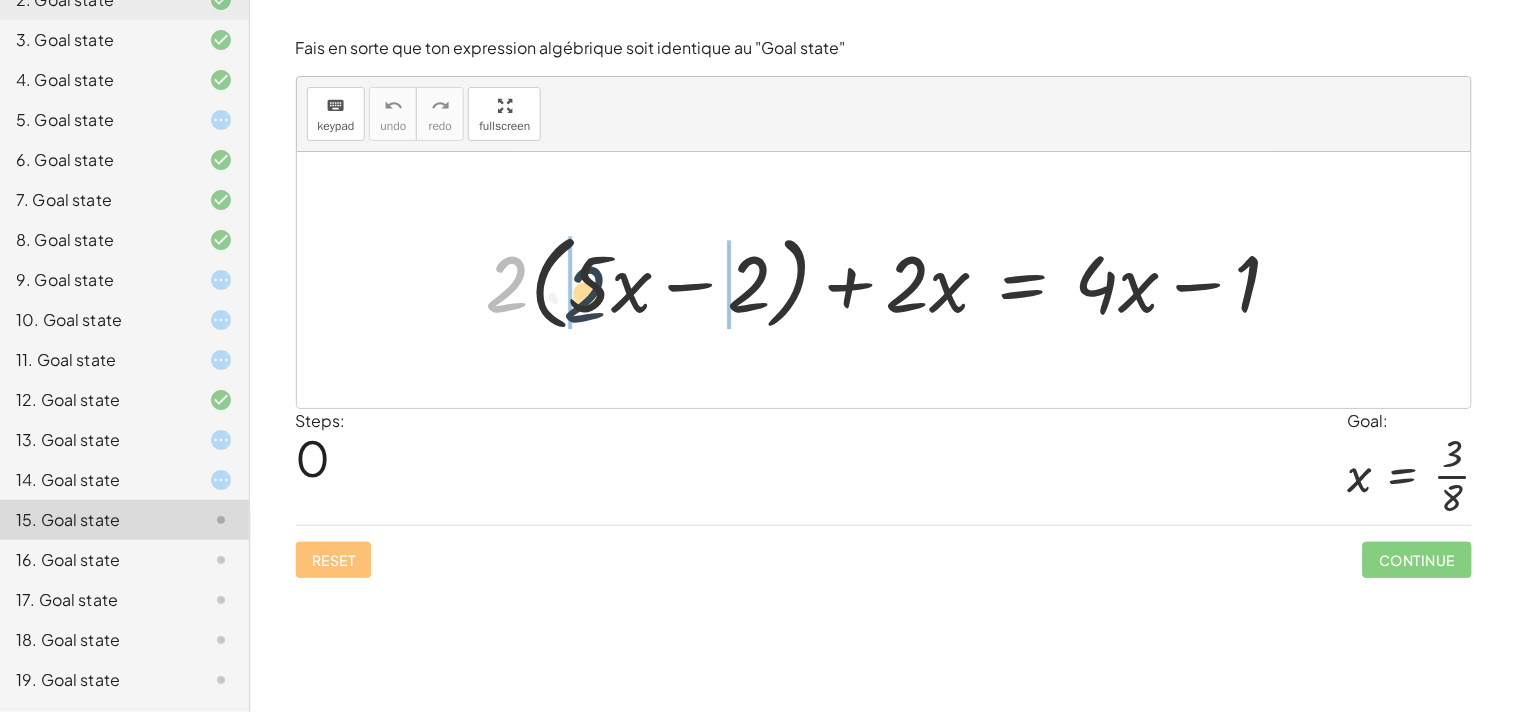 drag, startPoint x: 506, startPoint y: 294, endPoint x: 592, endPoint y: 304, distance: 86.579445 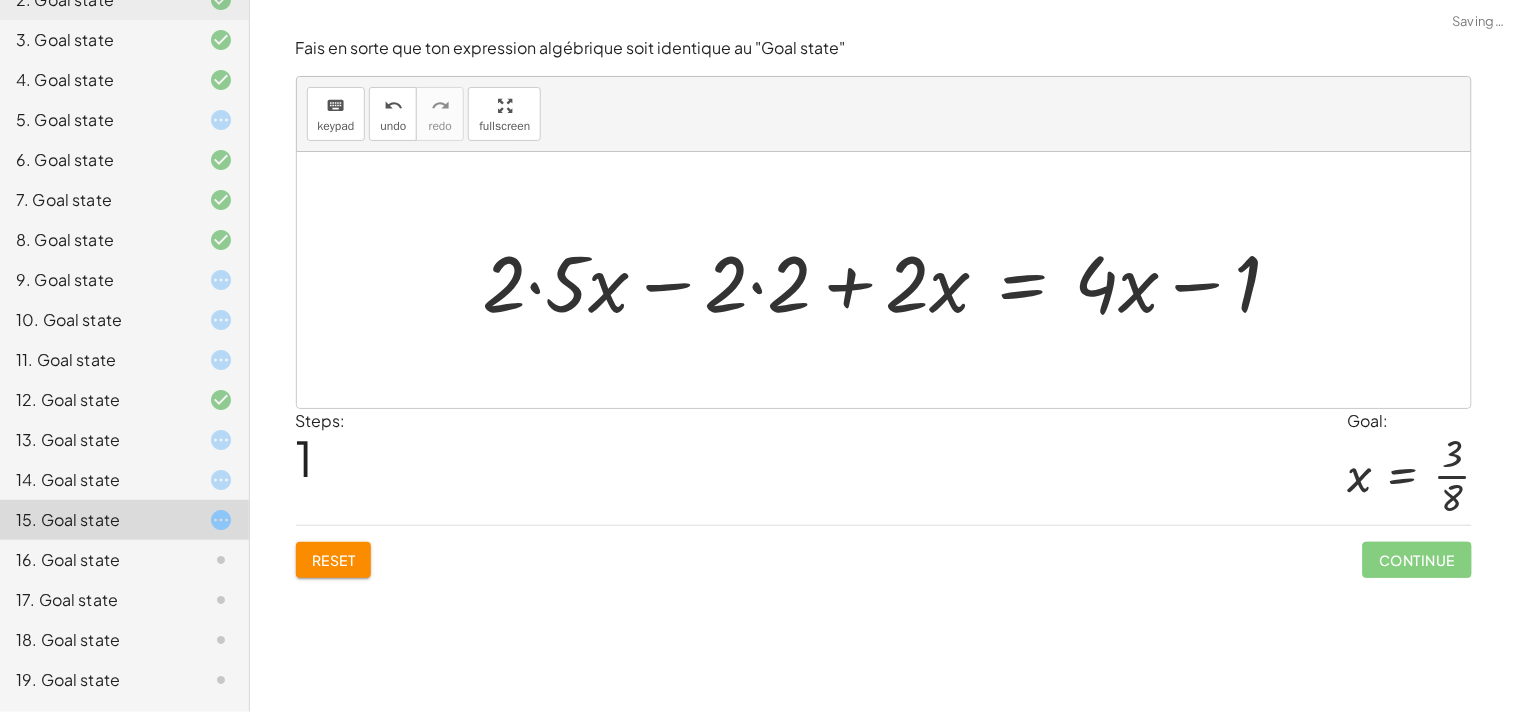 click at bounding box center [890, 280] 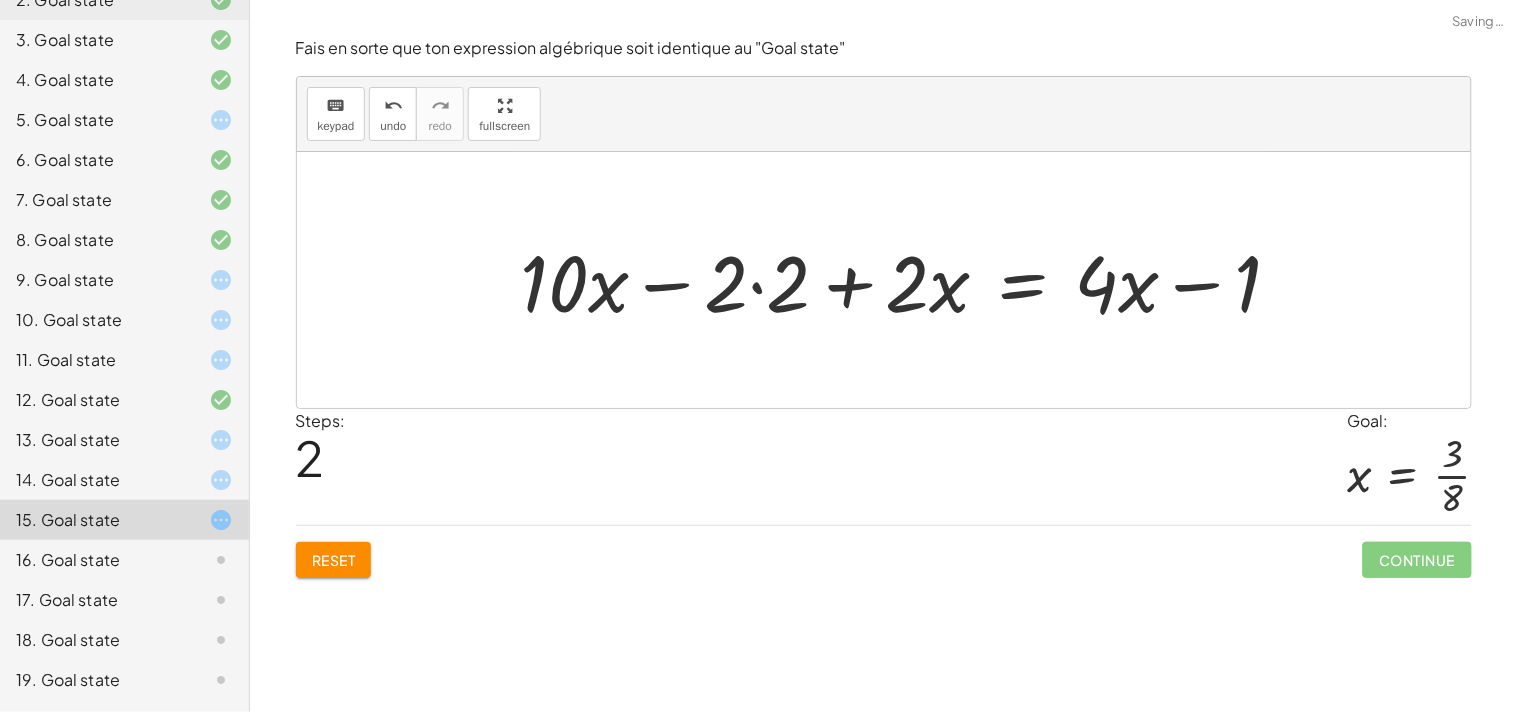 click at bounding box center [909, 280] 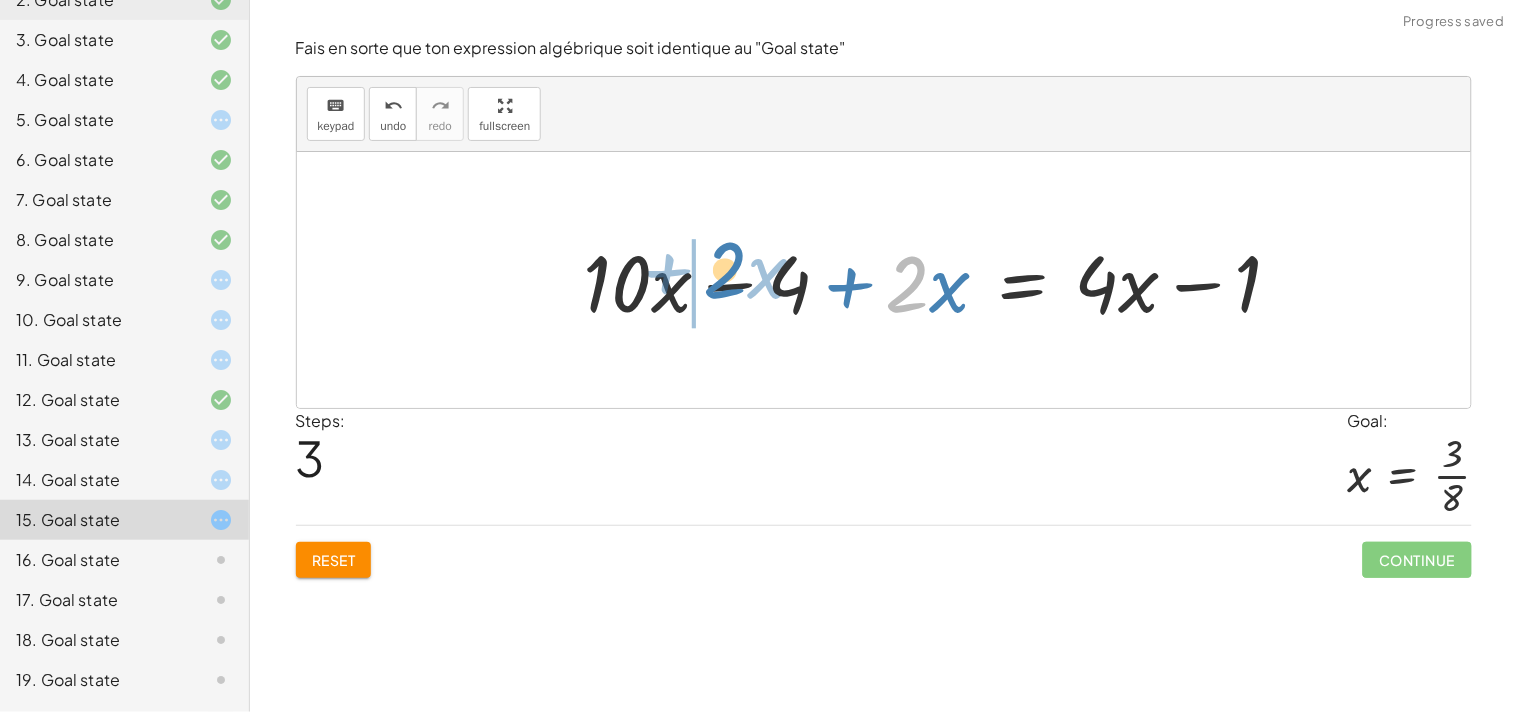 drag, startPoint x: 917, startPoint y: 290, endPoint x: 734, endPoint y: 276, distance: 183.53474 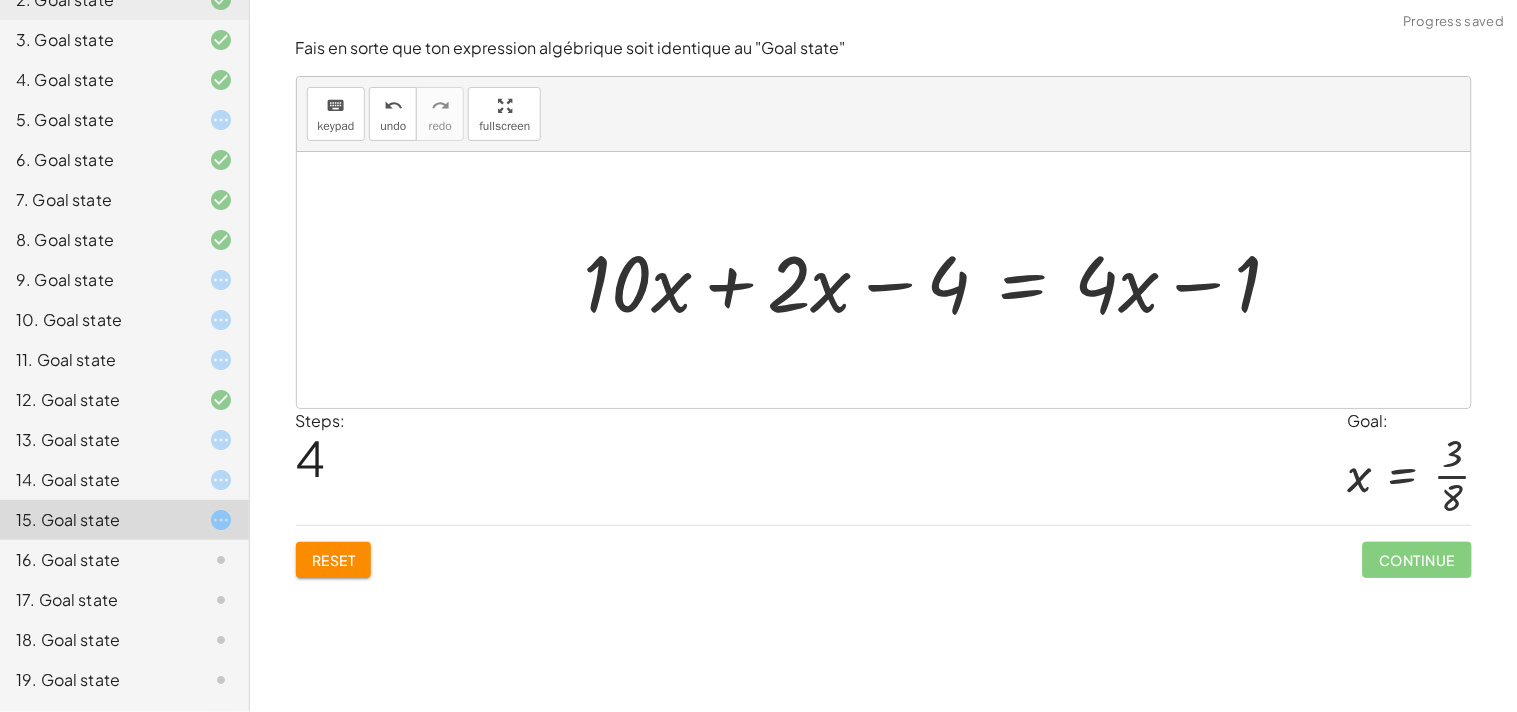 click at bounding box center [941, 280] 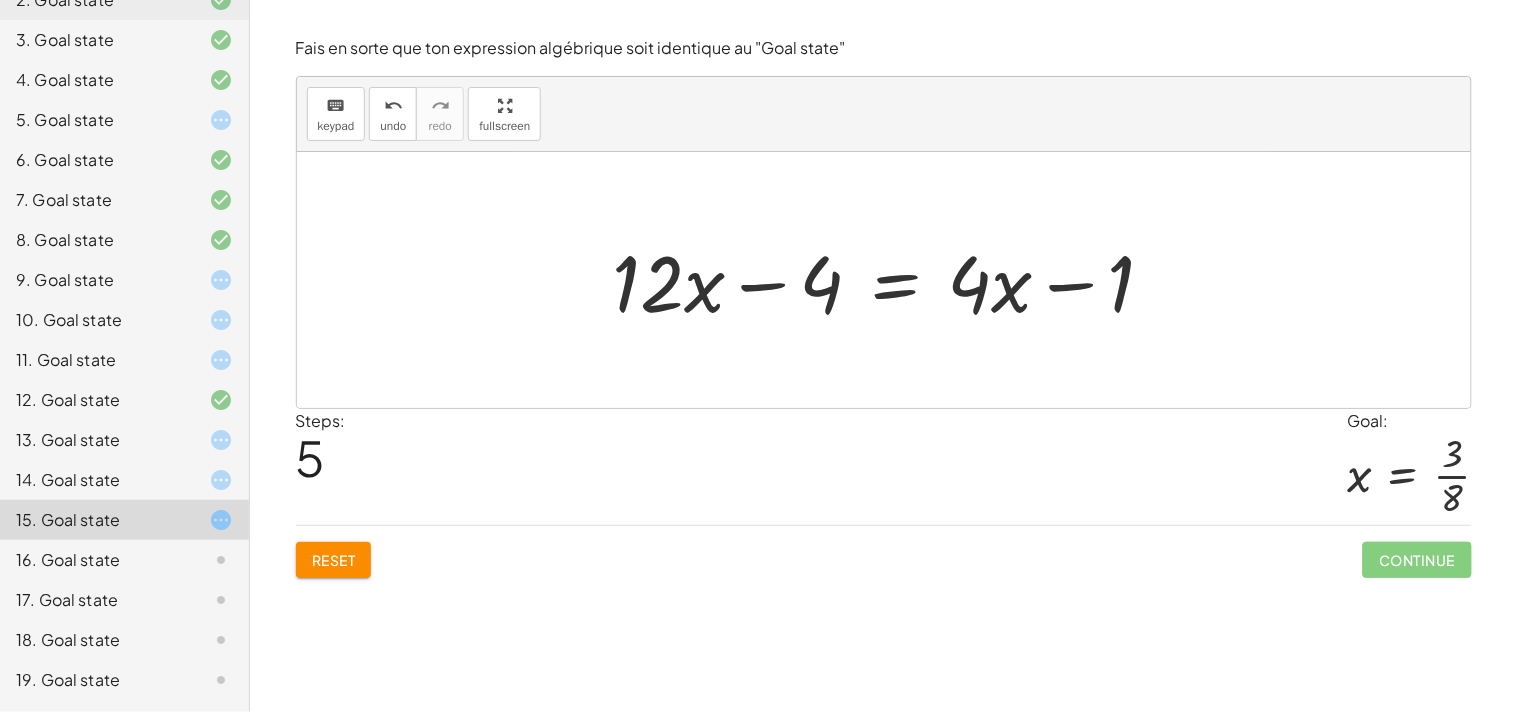 click at bounding box center [892, 280] 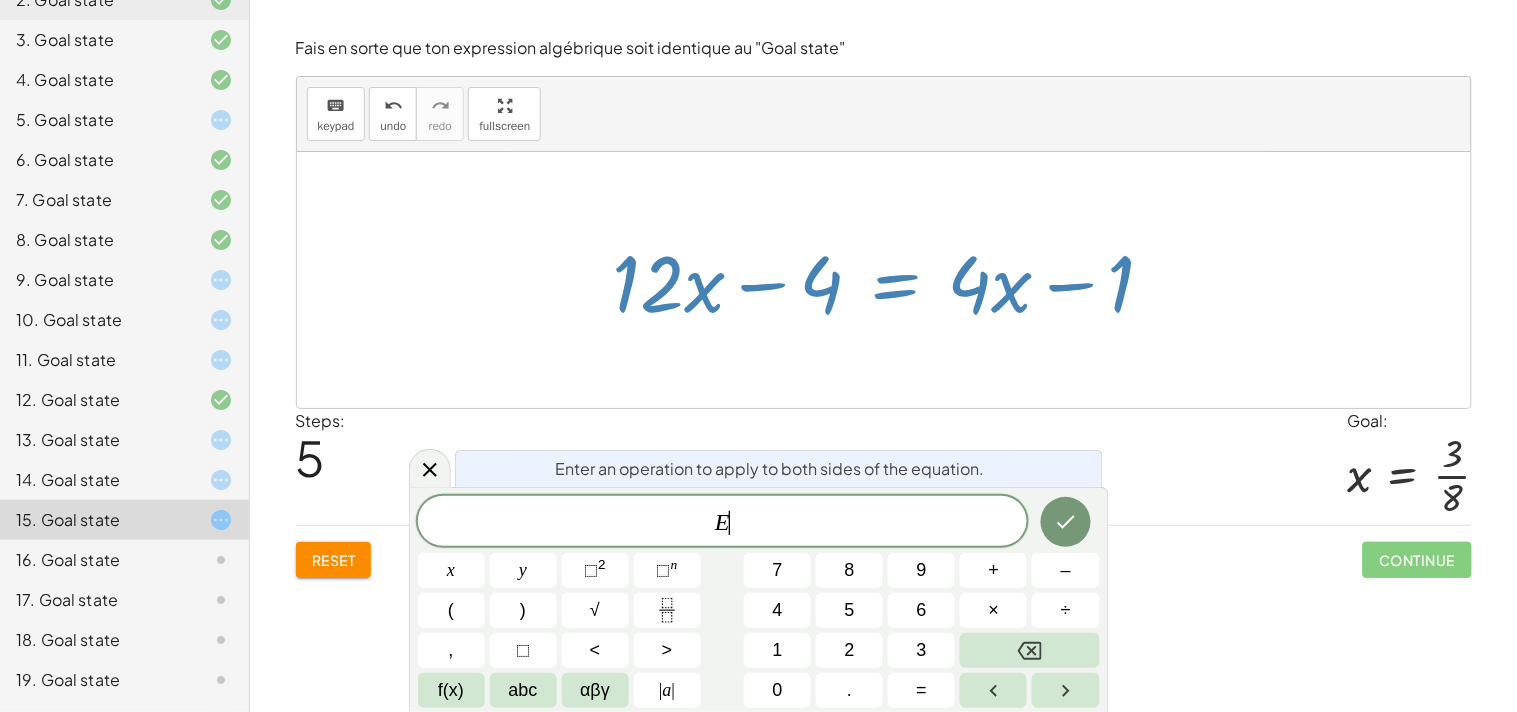 click on "E ​ x y ⬚ 2 ⬚ n 7 8 9 + – ( ) √ 4 5 6 × ÷ , ⬚ < > 1 2 3 f(x) abc αβγ | a | 0 . =" at bounding box center [759, 602] 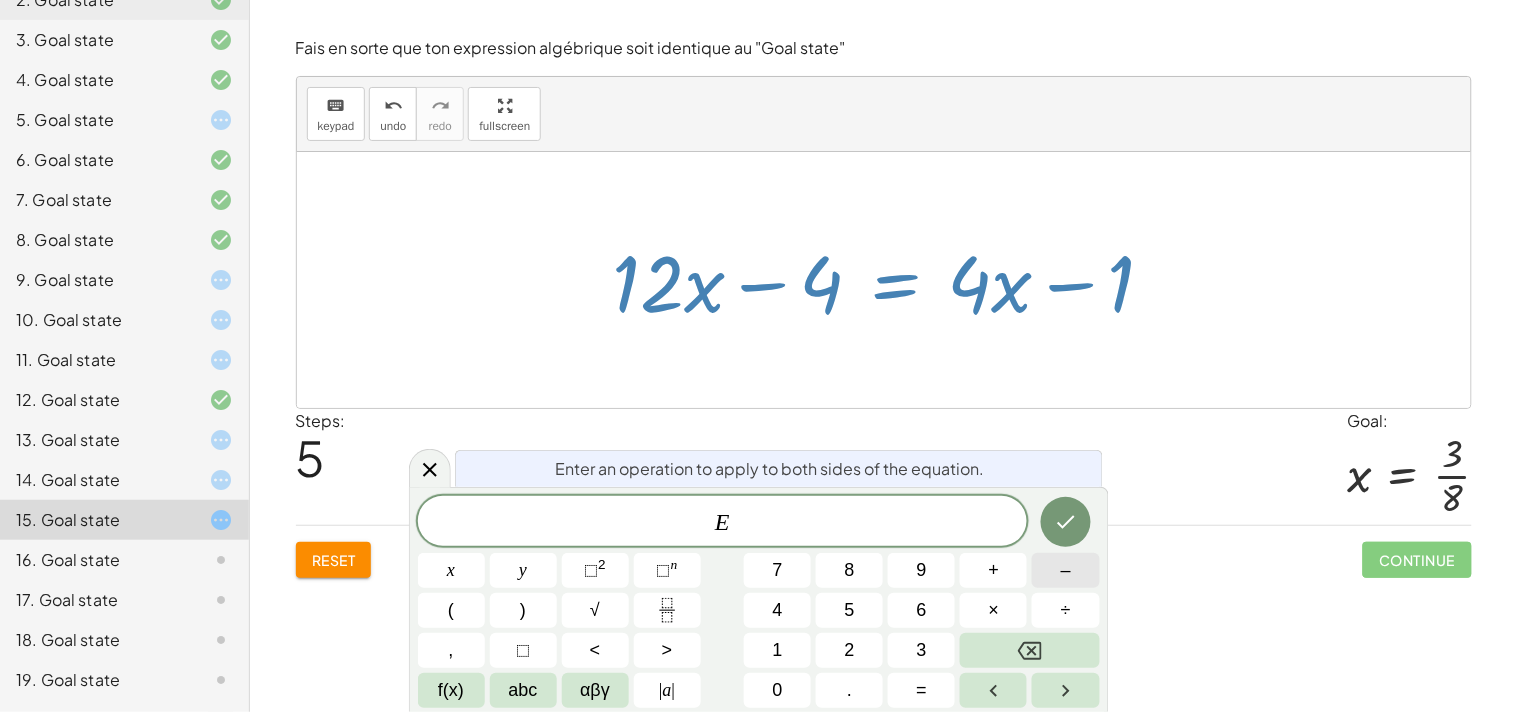 click on "–" at bounding box center (1065, 570) 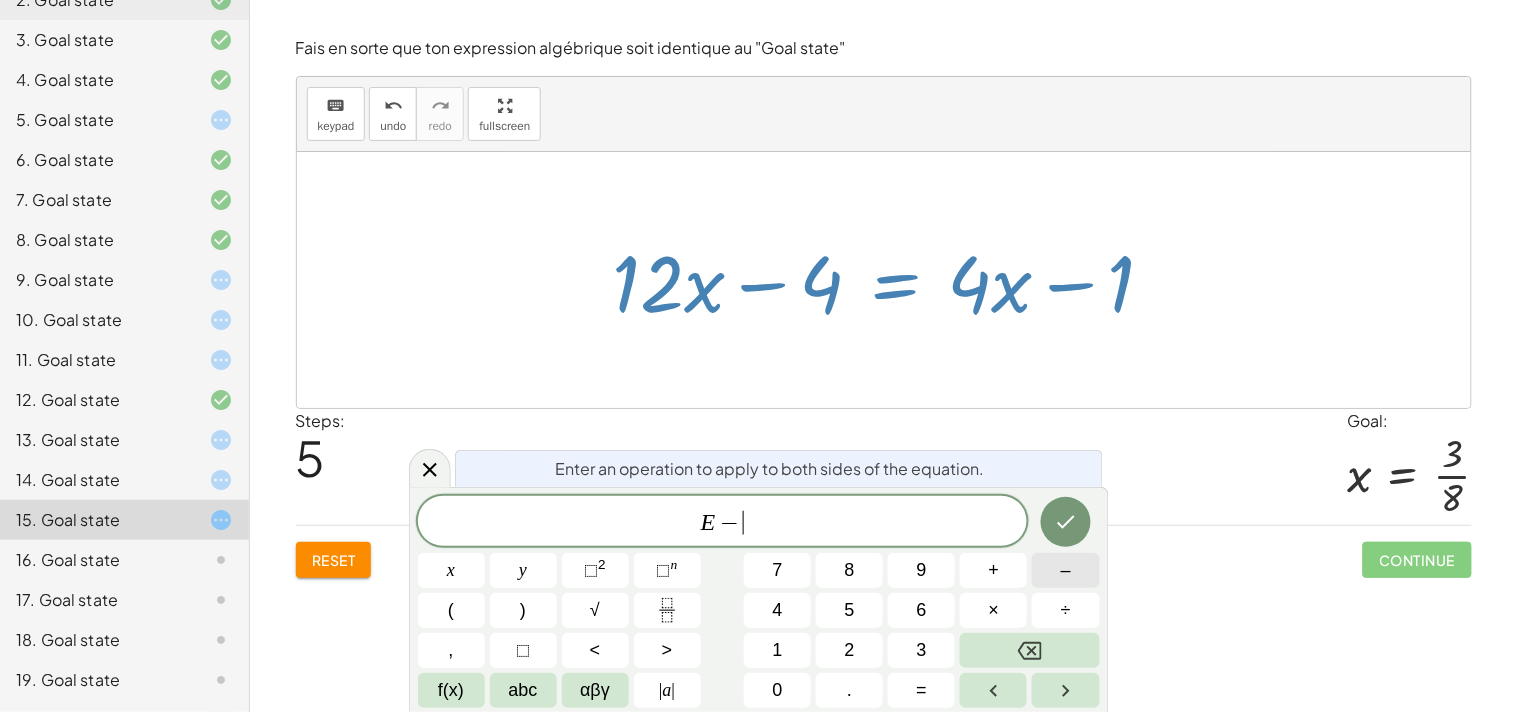 click on "–" at bounding box center [1065, 570] 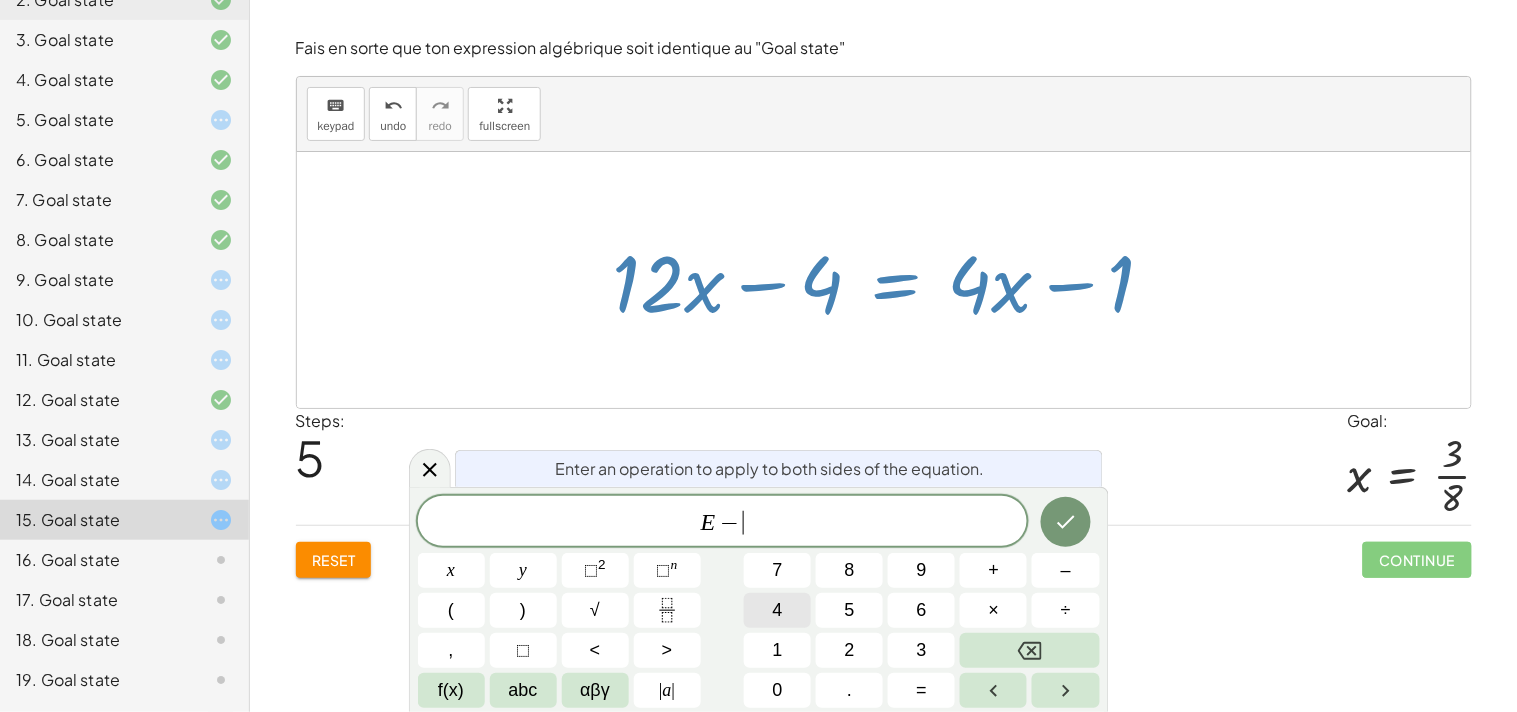 click on "4" at bounding box center [777, 610] 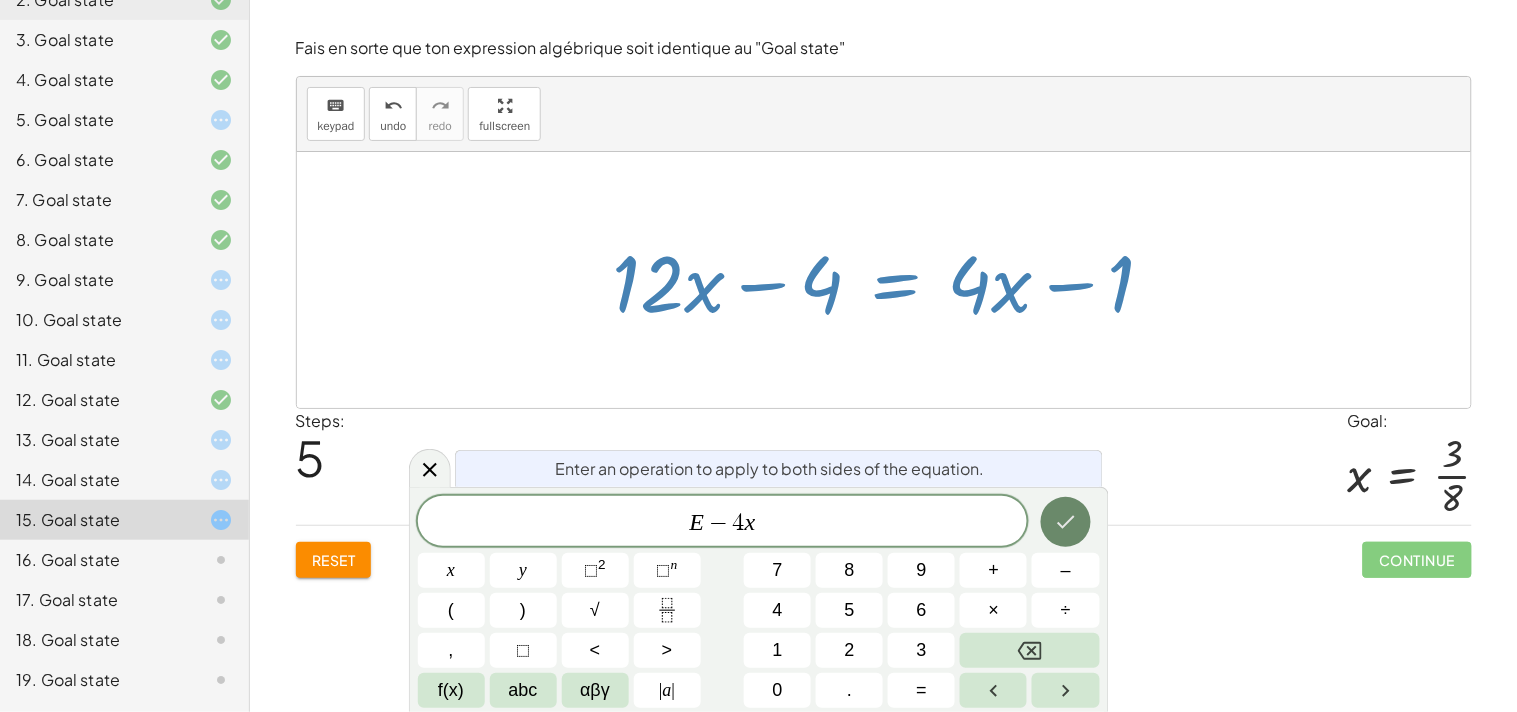 click 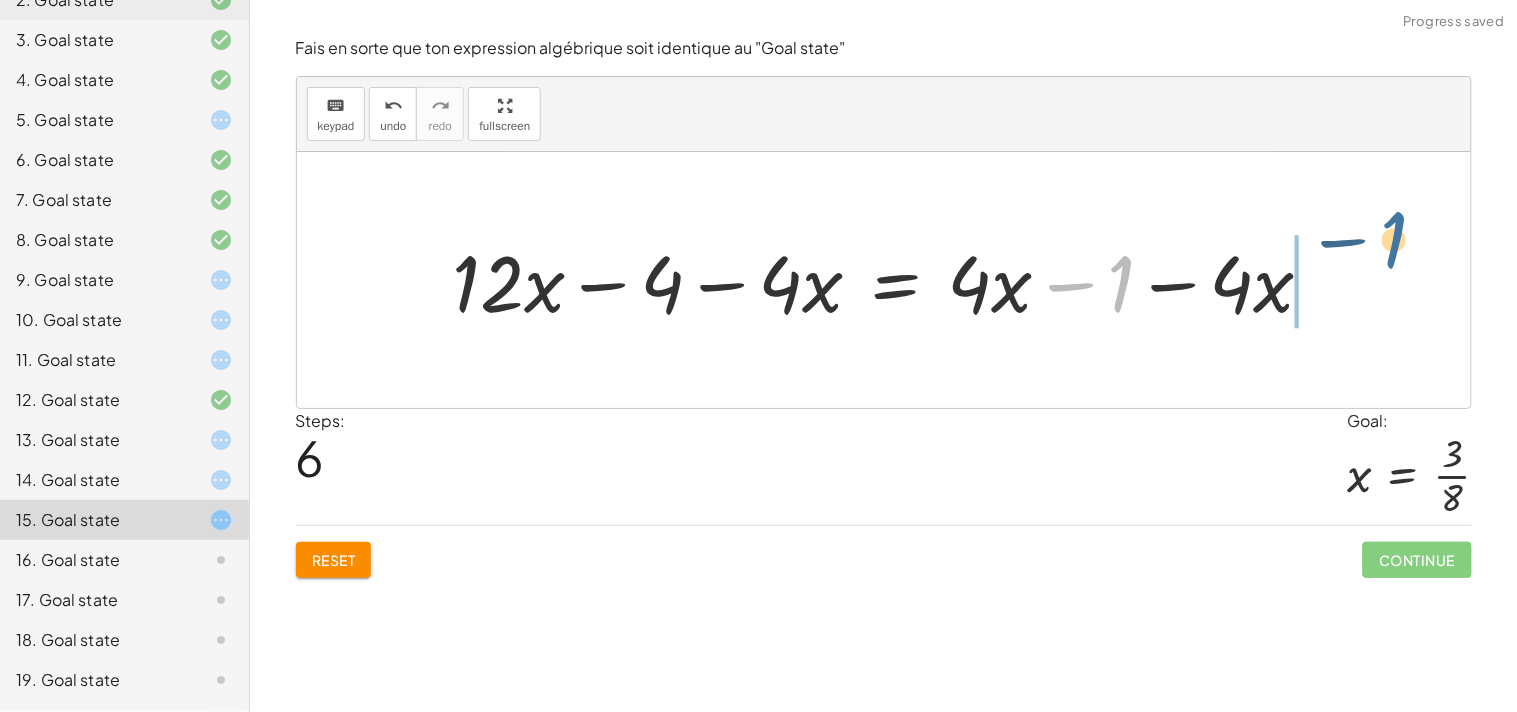 drag, startPoint x: 1120, startPoint y: 285, endPoint x: 1395, endPoint y: 242, distance: 278.34152 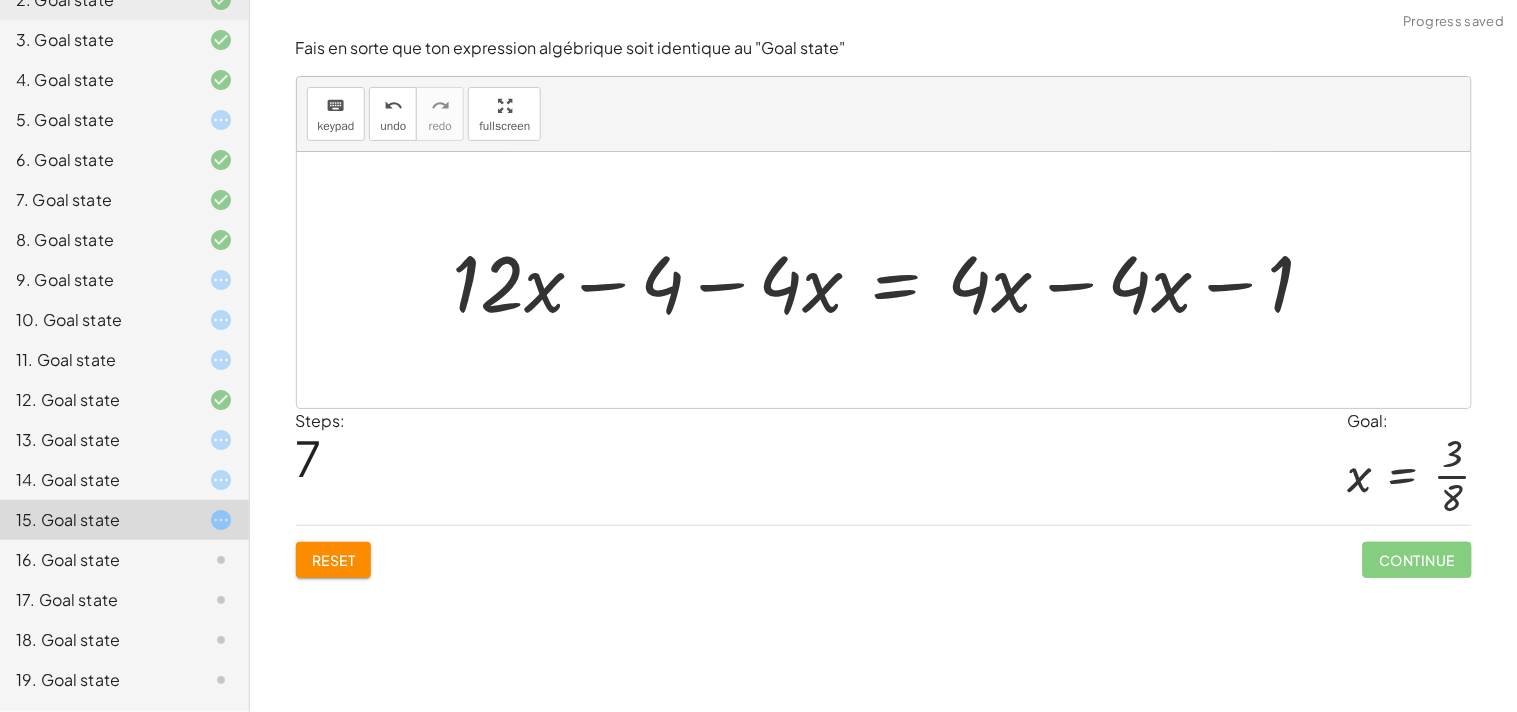 click at bounding box center (892, 280) 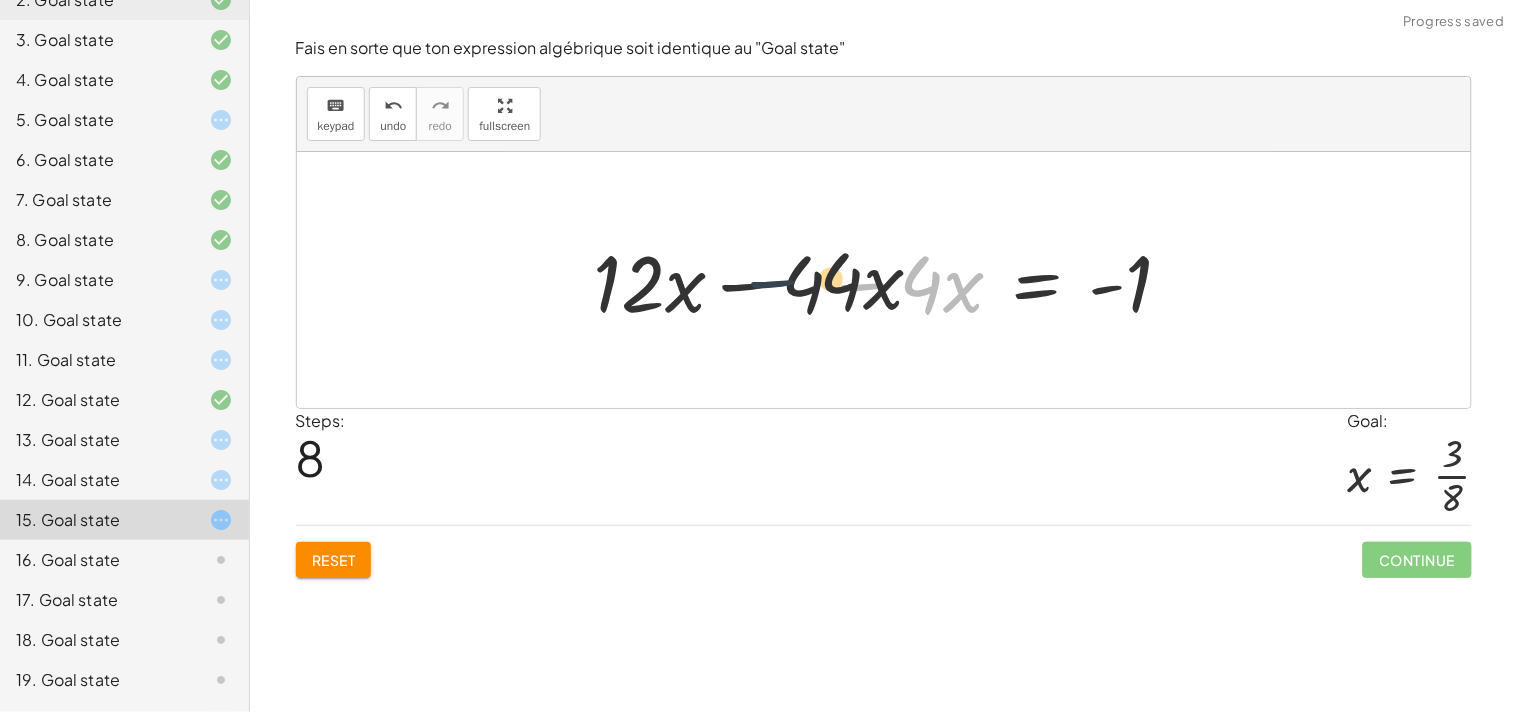 drag, startPoint x: 865, startPoint y: 283, endPoint x: 680, endPoint y: 273, distance: 185.27008 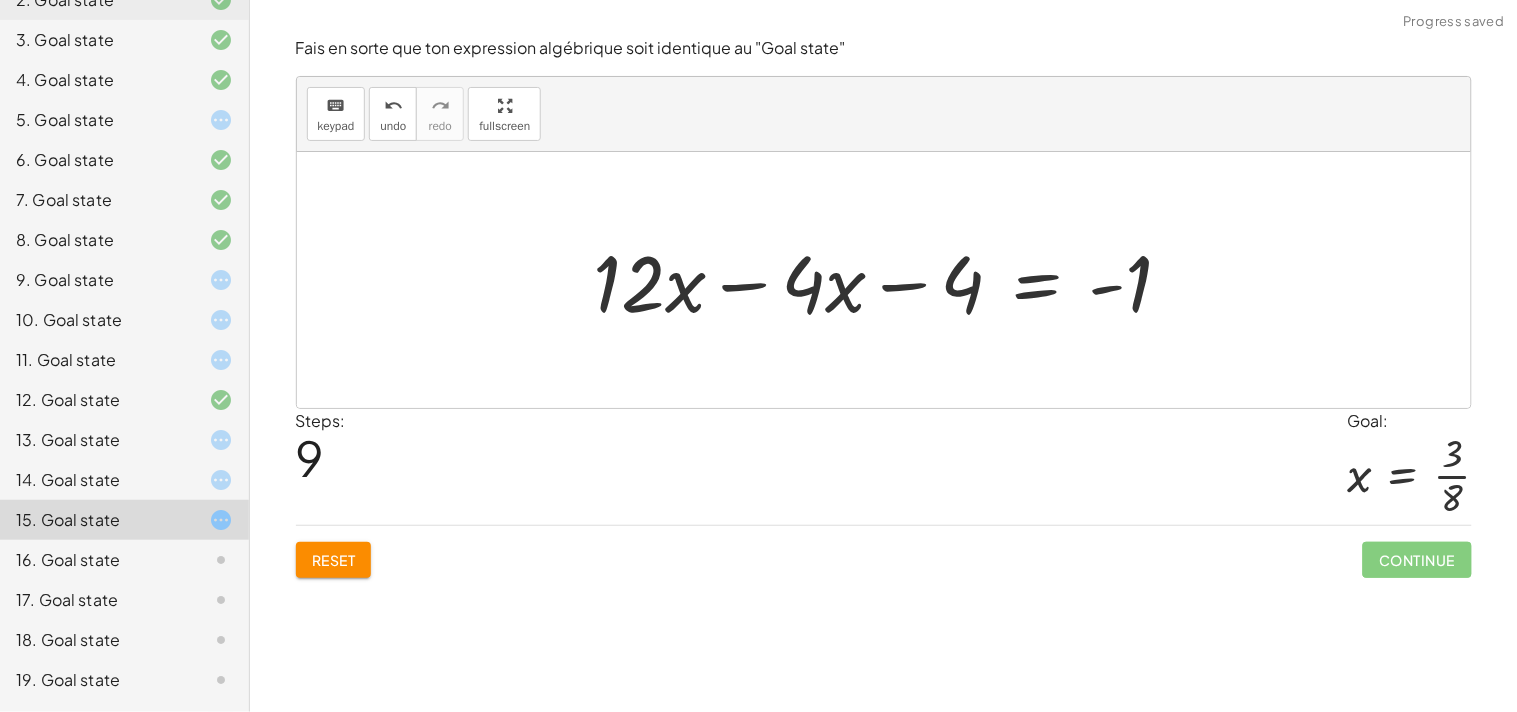 click at bounding box center [891, 280] 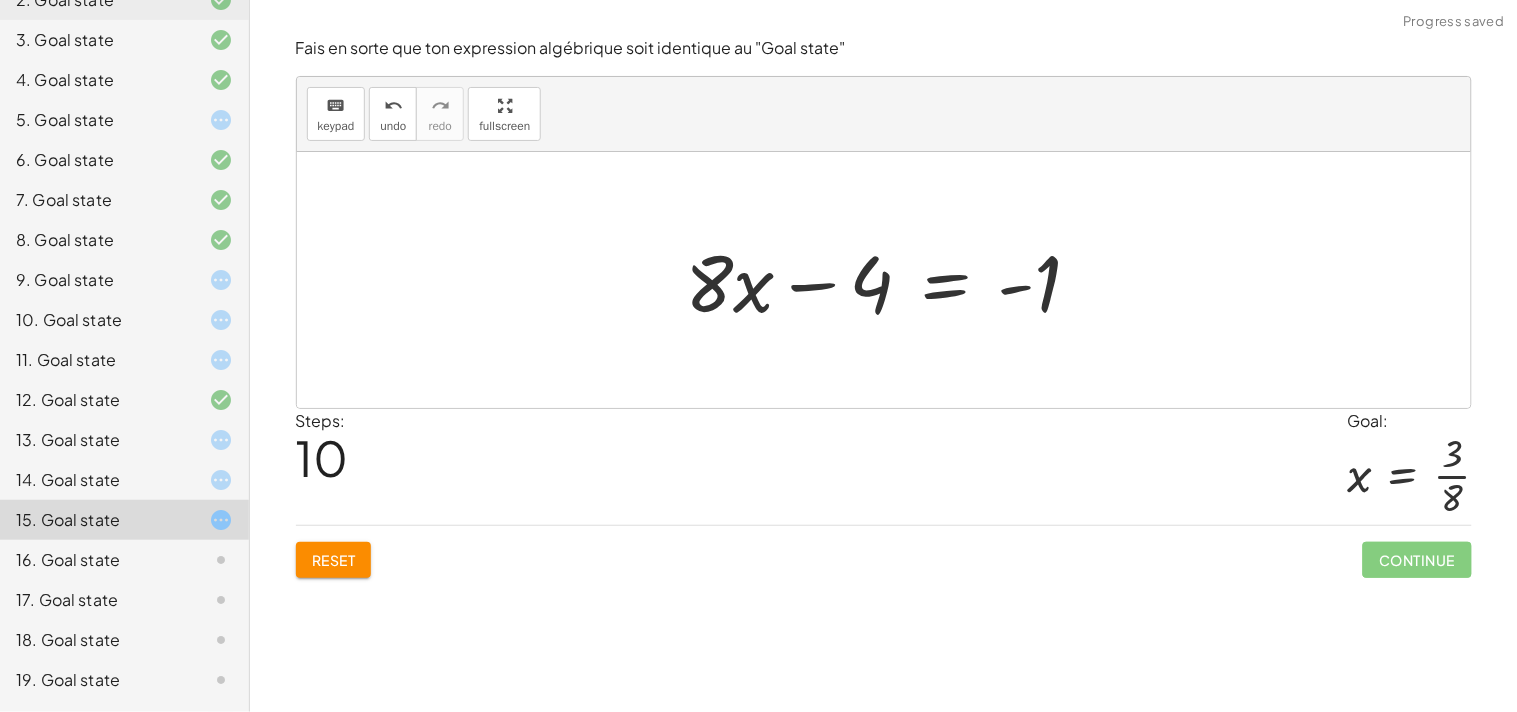 click at bounding box center [891, 280] 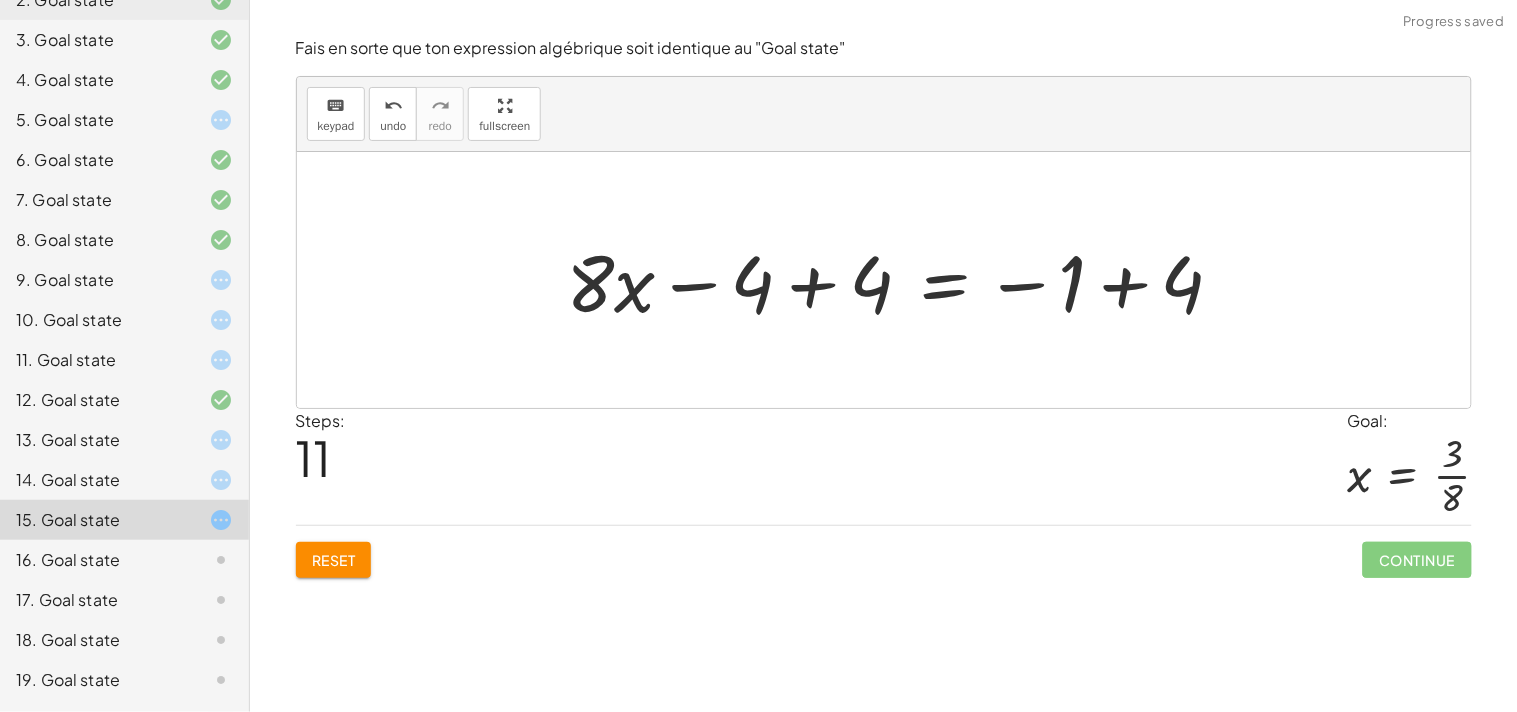 click at bounding box center [903, 280] 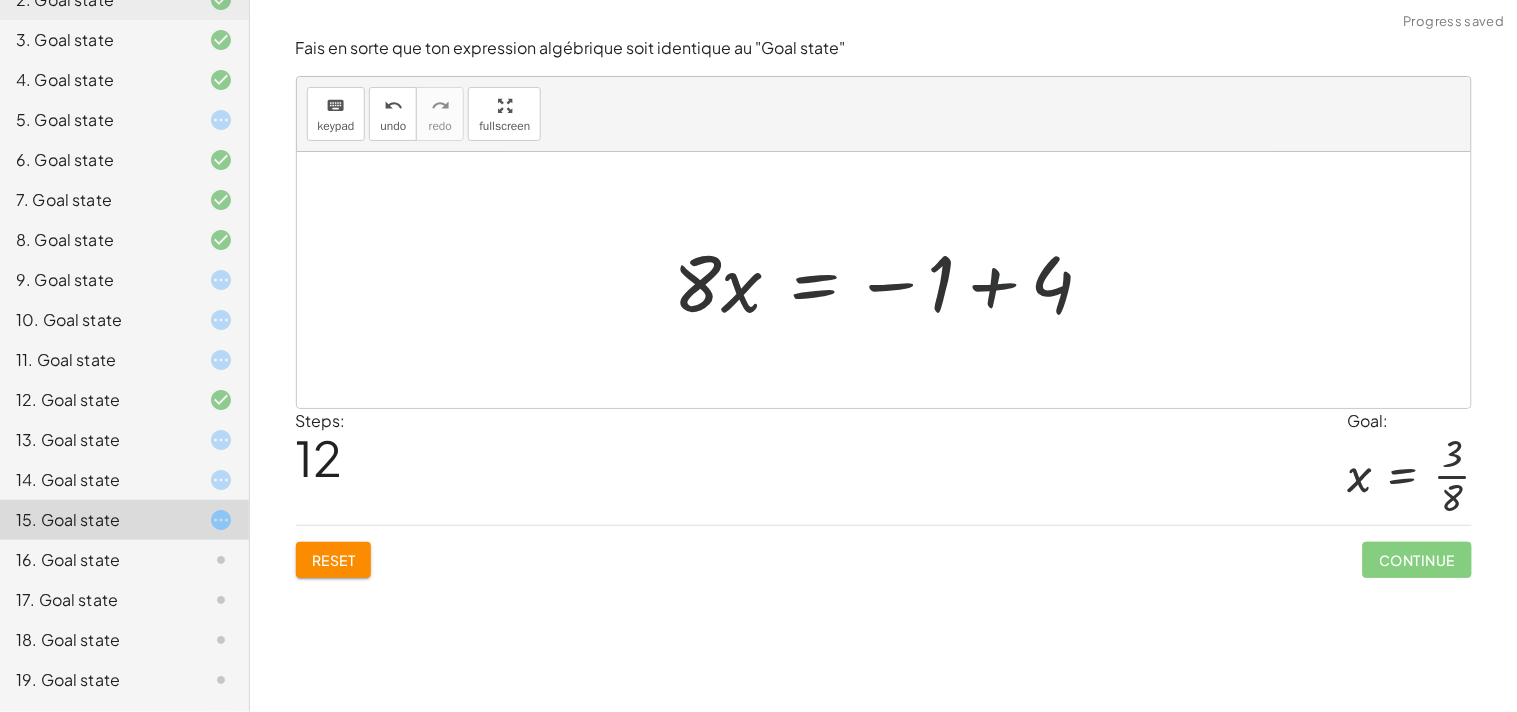 click at bounding box center (892, 280) 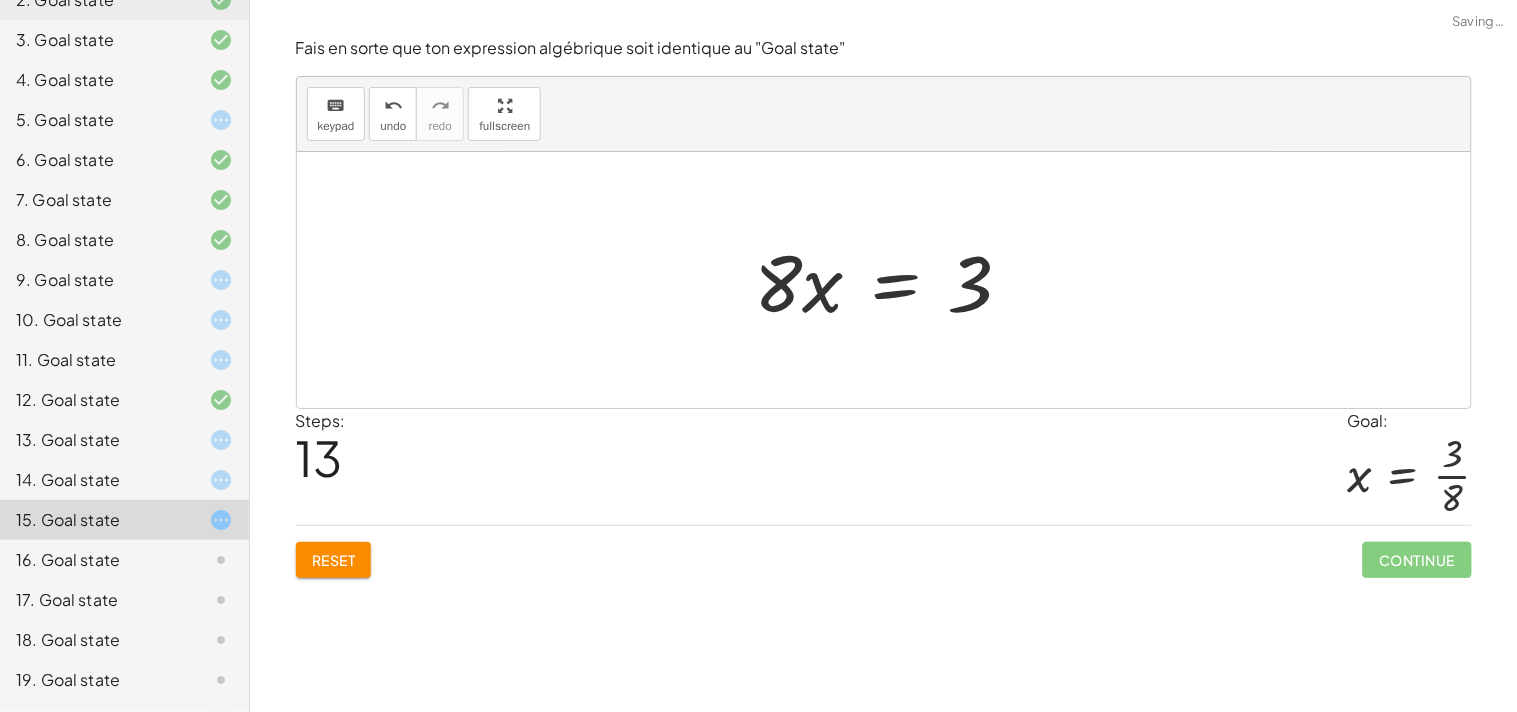 click at bounding box center (892, 280) 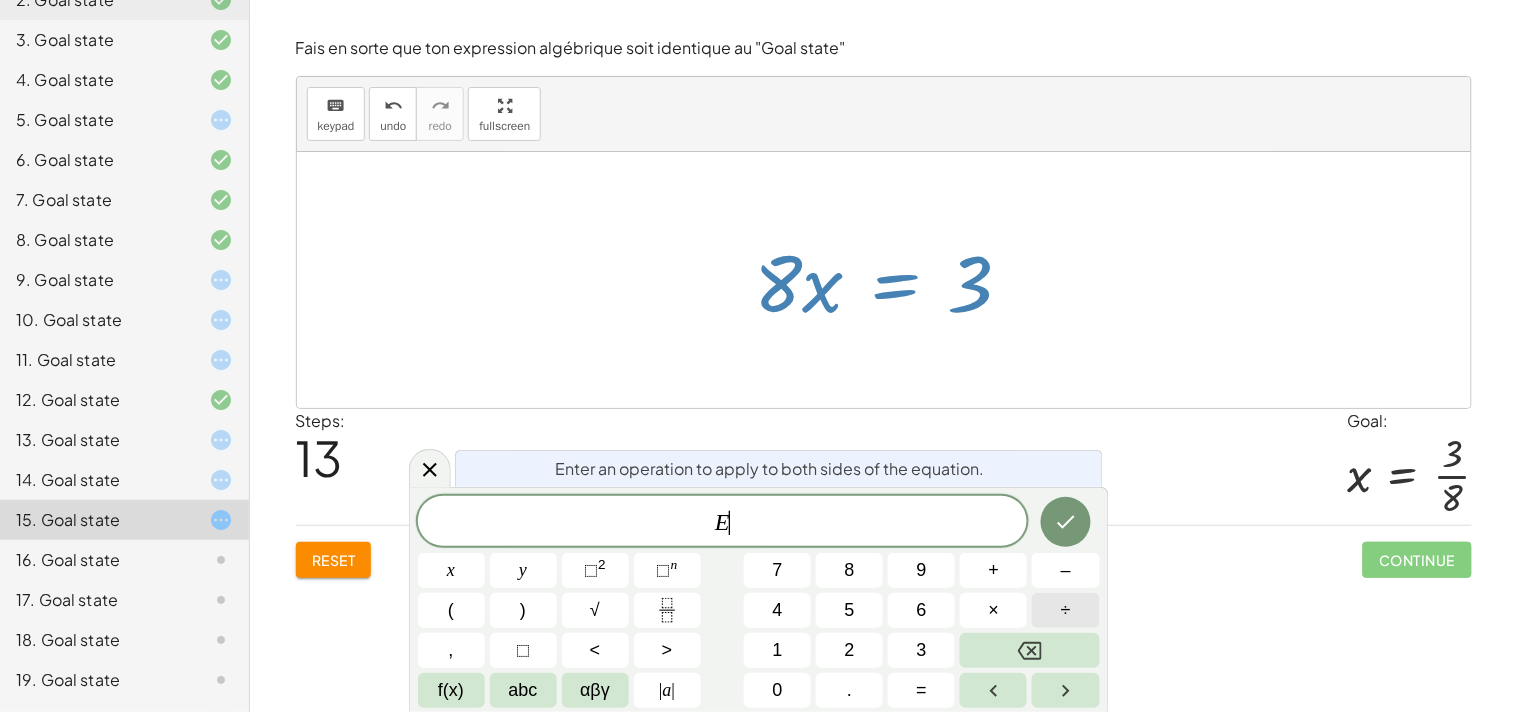 click on "÷" at bounding box center [1065, 610] 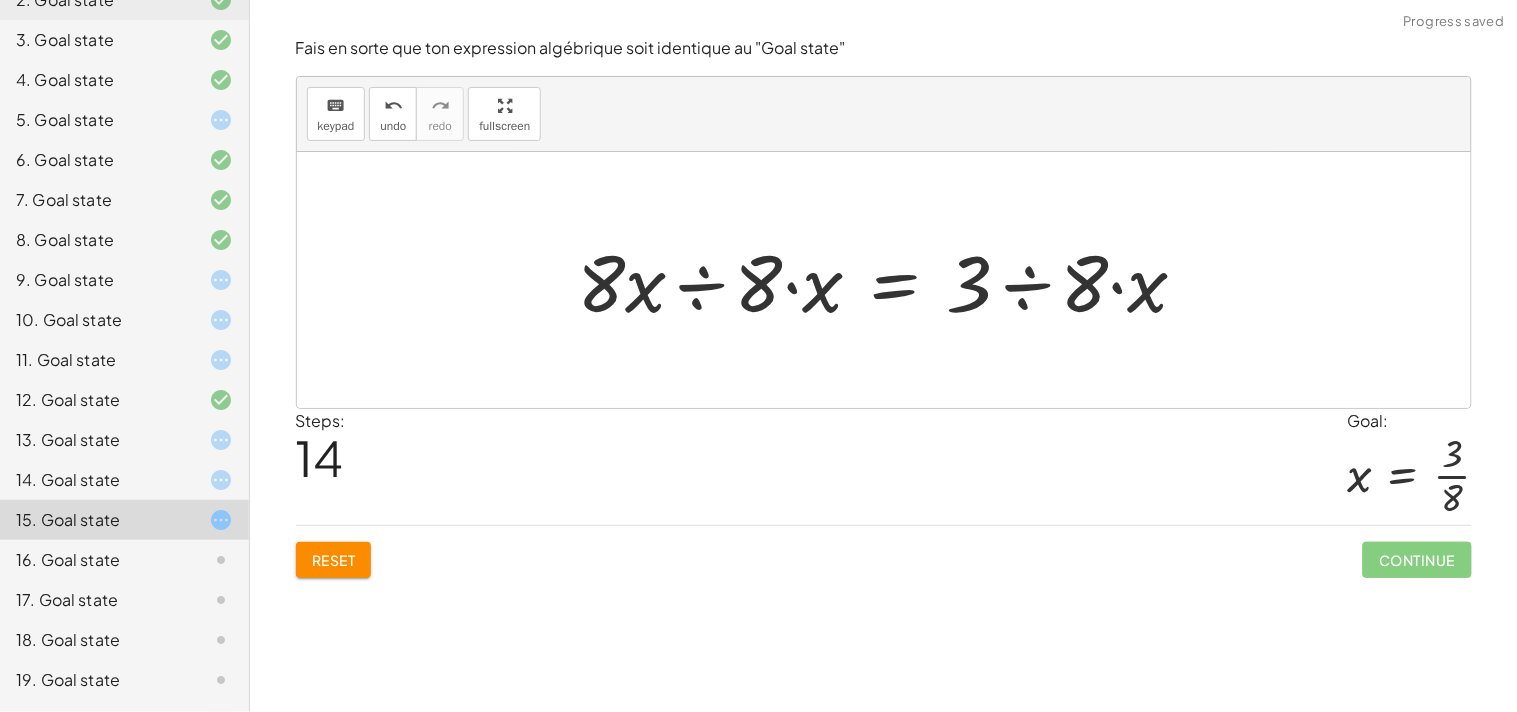 click at bounding box center (891, 280) 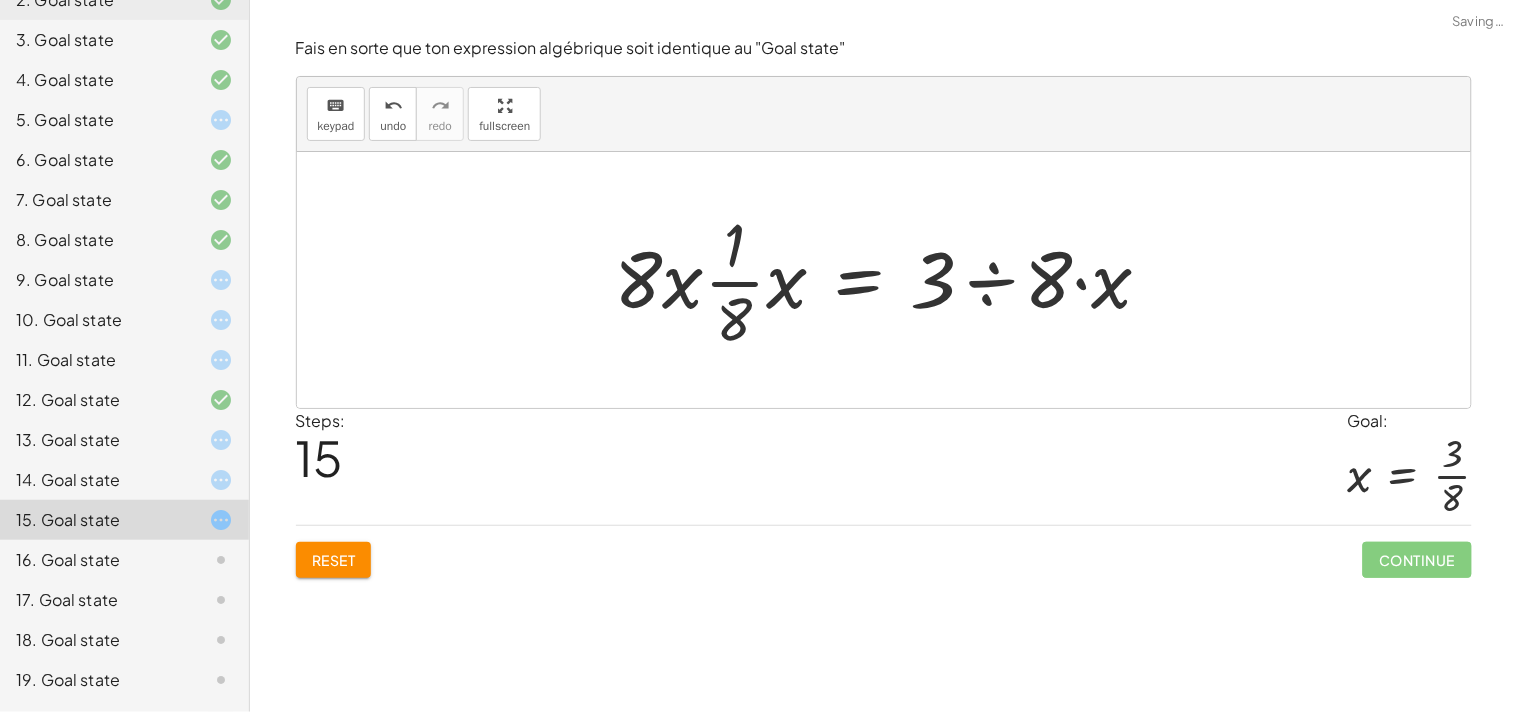 click at bounding box center (891, 280) 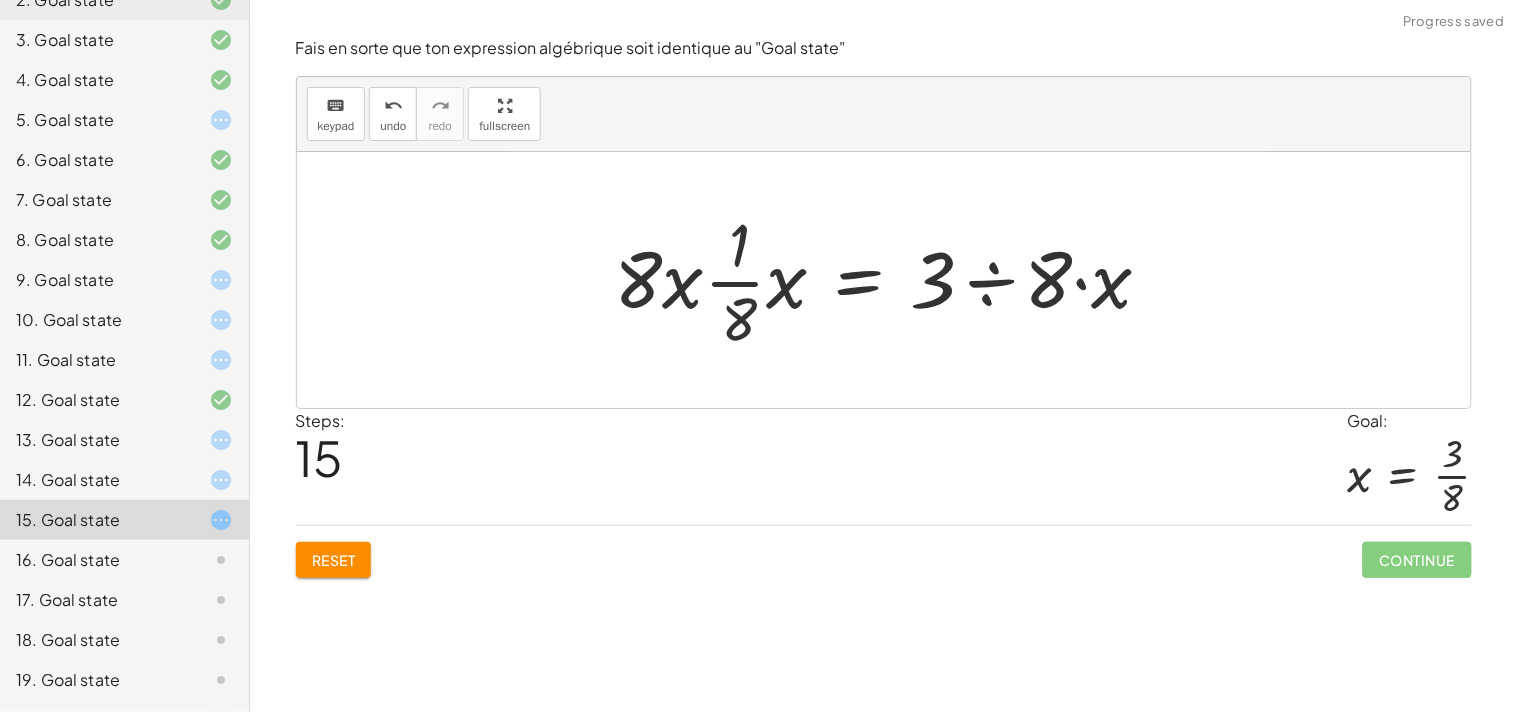 click at bounding box center (891, 280) 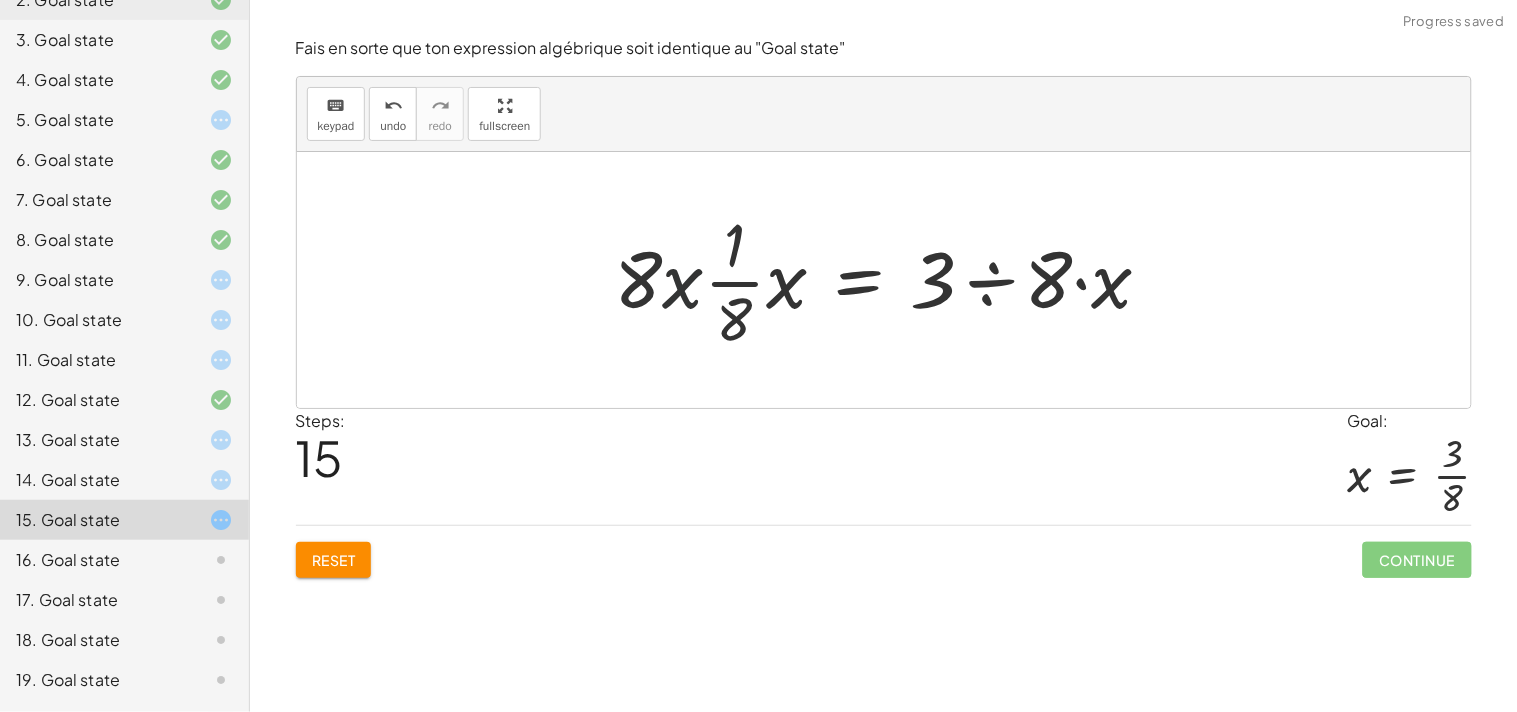 click at bounding box center [891, 280] 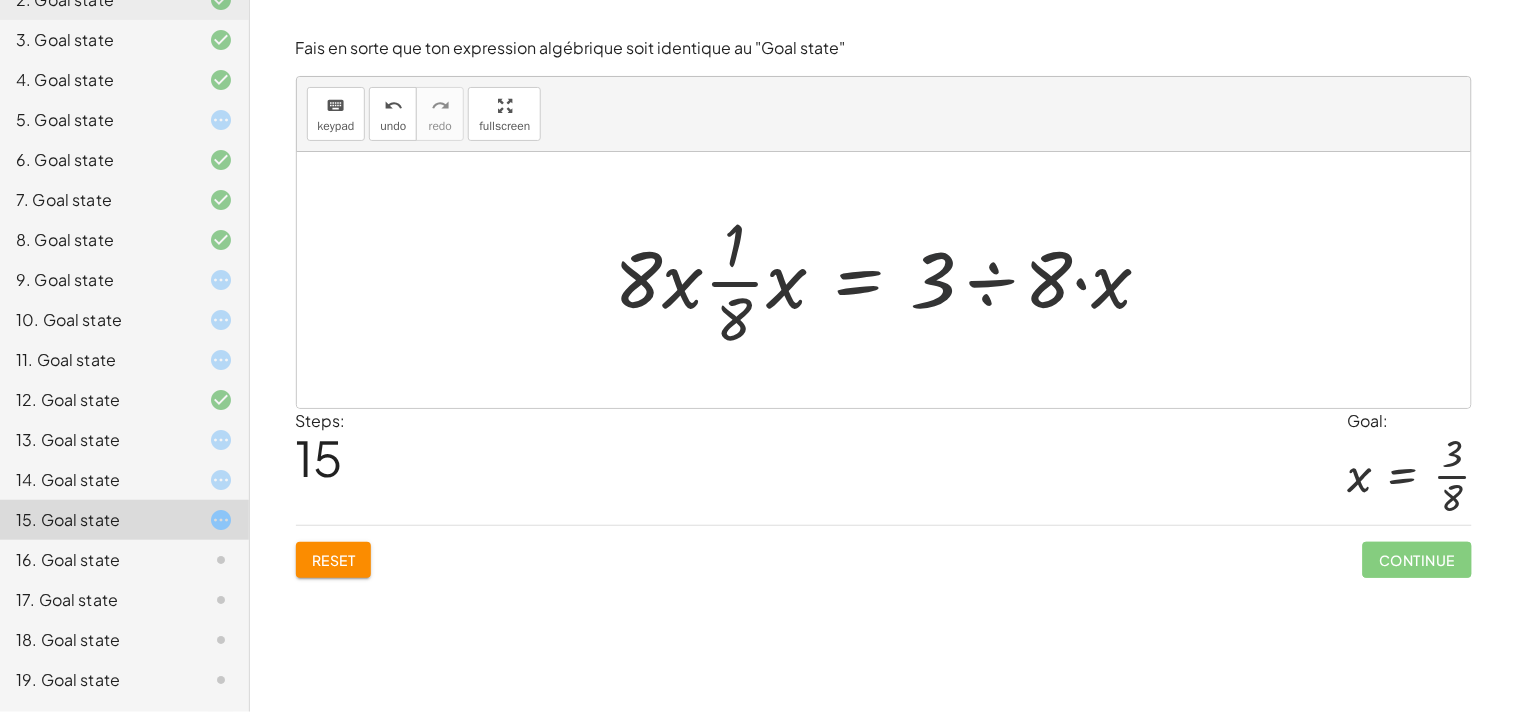 drag, startPoint x: 932, startPoint y: 298, endPoint x: 974, endPoint y: 288, distance: 43.174065 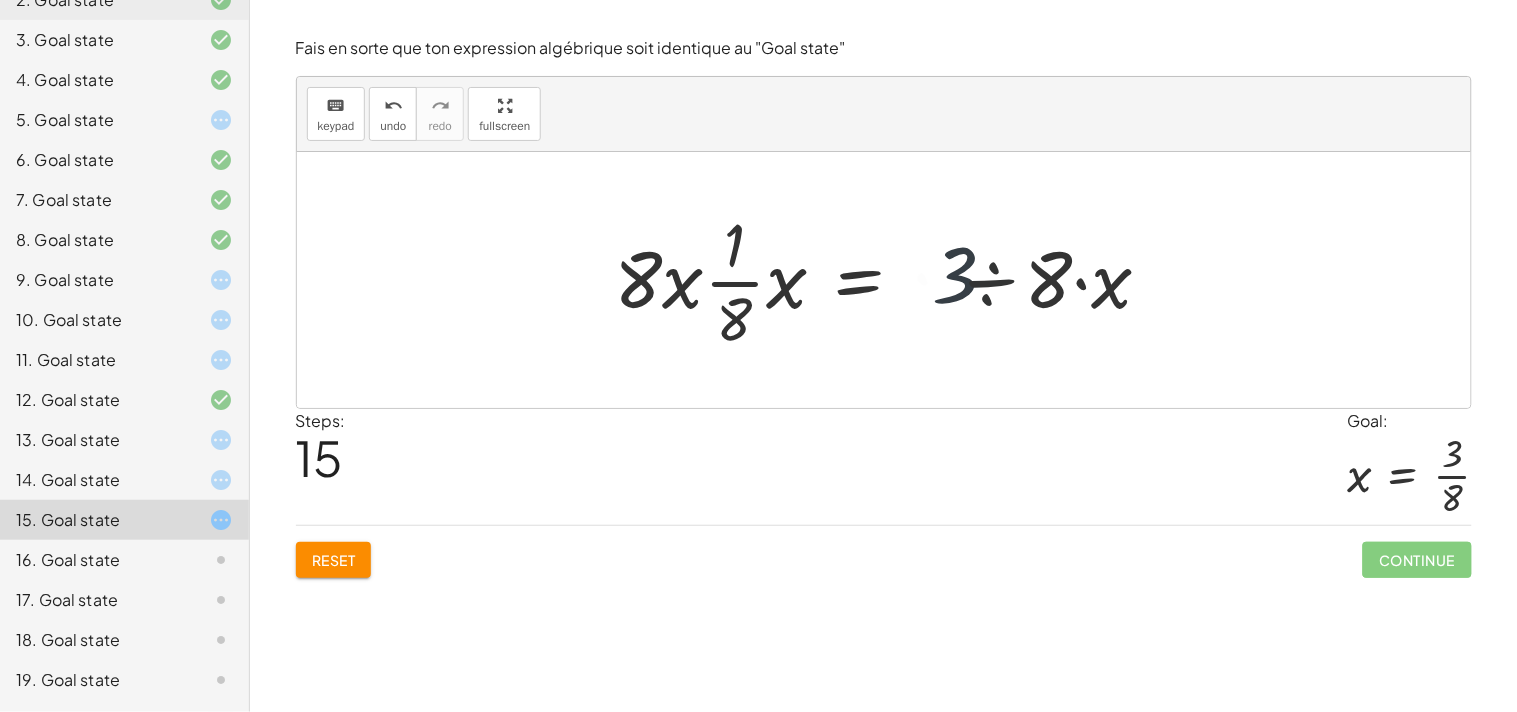 click at bounding box center [891, 280] 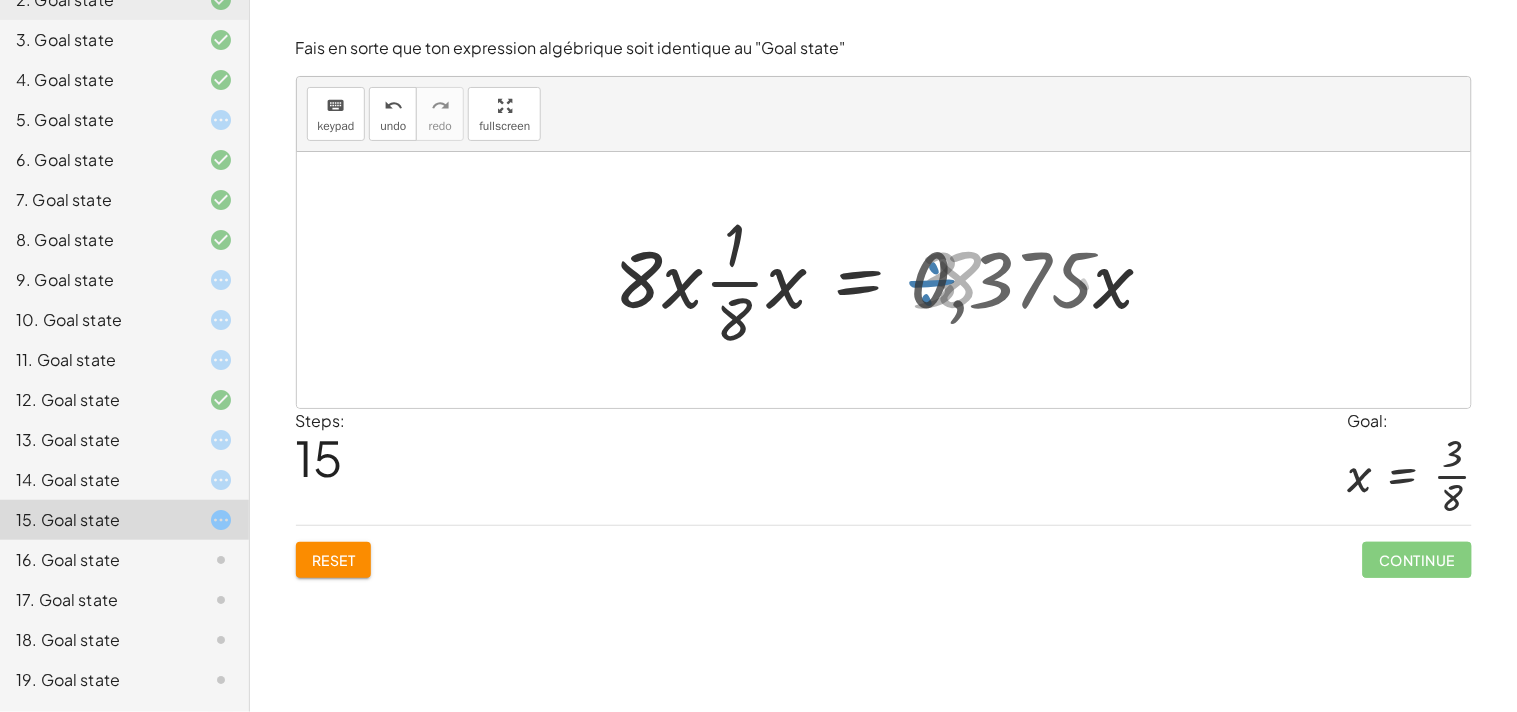 click at bounding box center (893, 280) 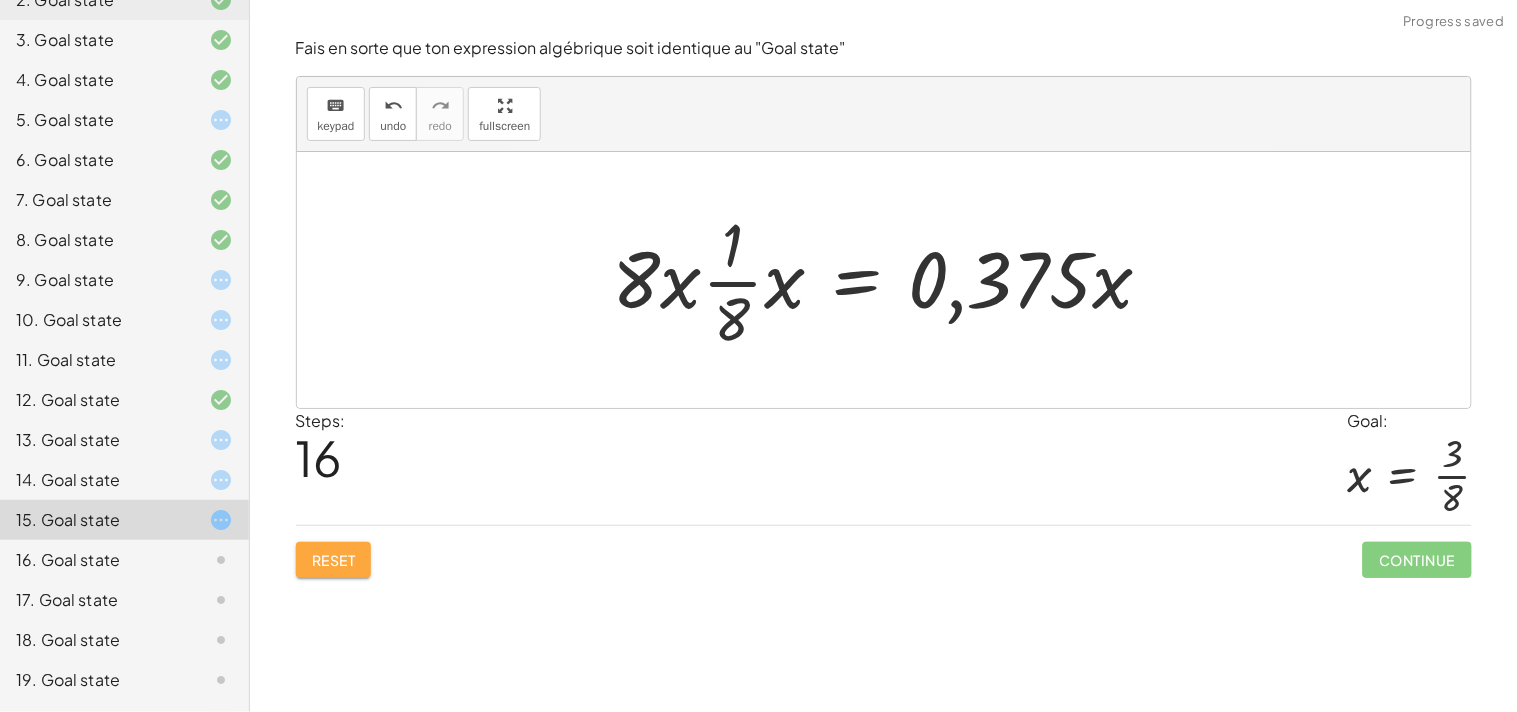 click on "Reset" 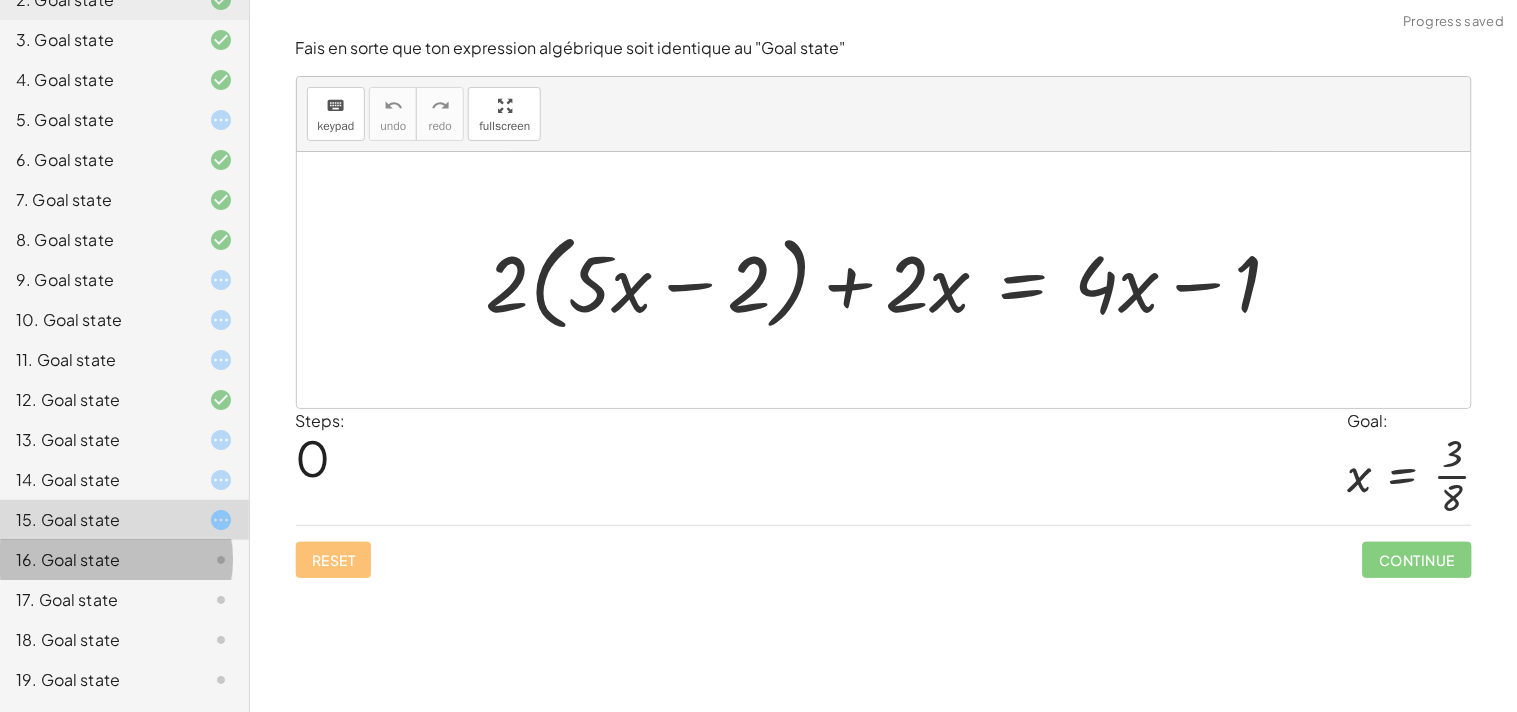 click on "16. Goal state" 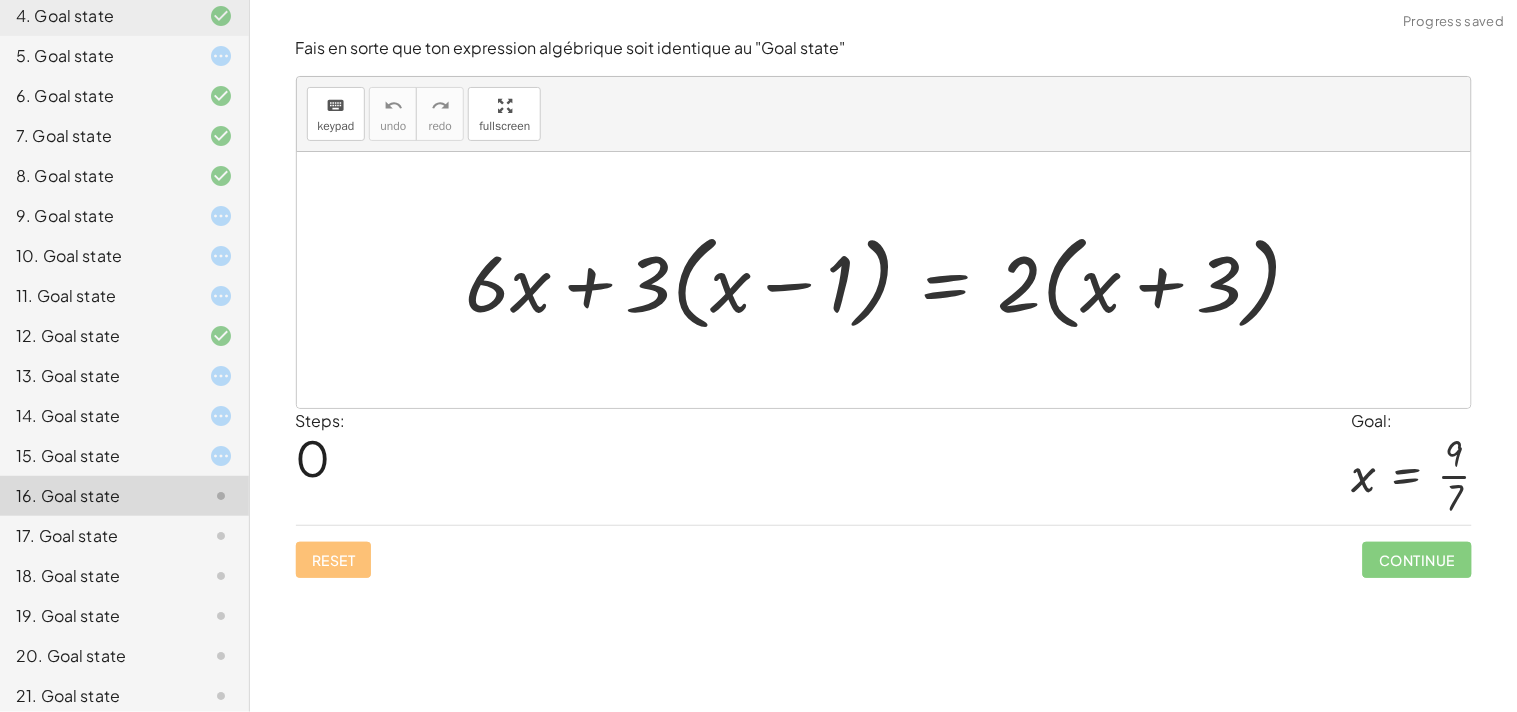 scroll, scrollTop: 380, scrollLeft: 0, axis: vertical 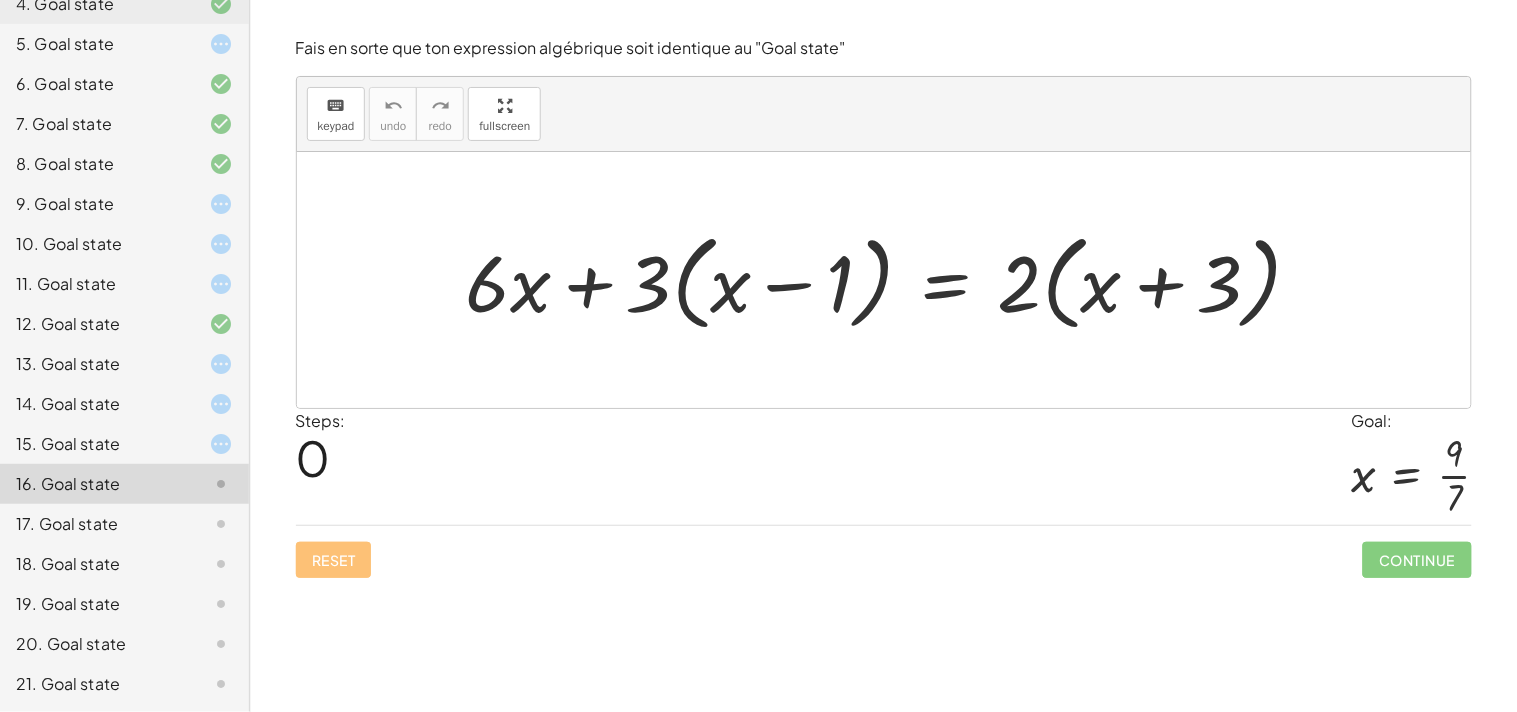 drag, startPoint x: 618, startPoint y: 288, endPoint x: 482, endPoint y: 481, distance: 236.10379 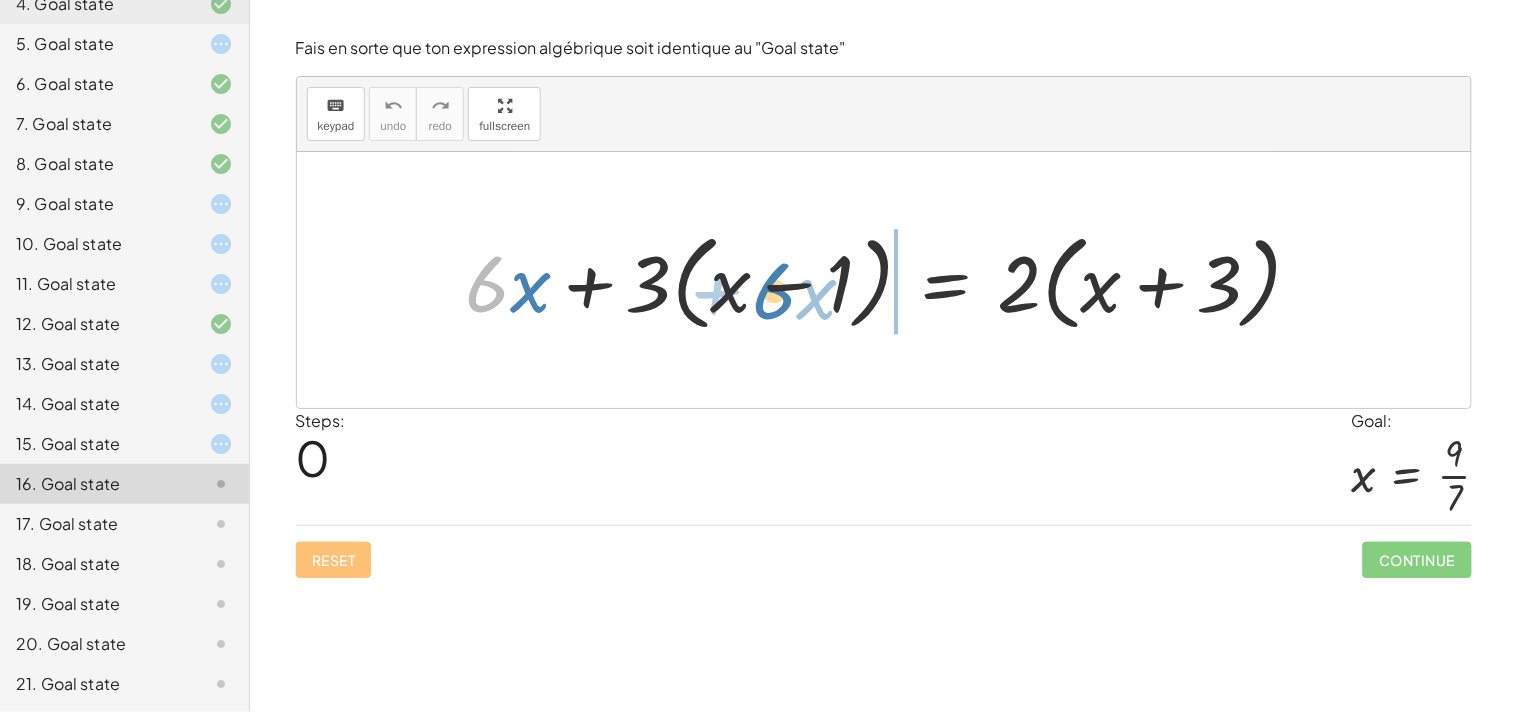 drag, startPoint x: 491, startPoint y: 295, endPoint x: 762, endPoint y: 306, distance: 271.22314 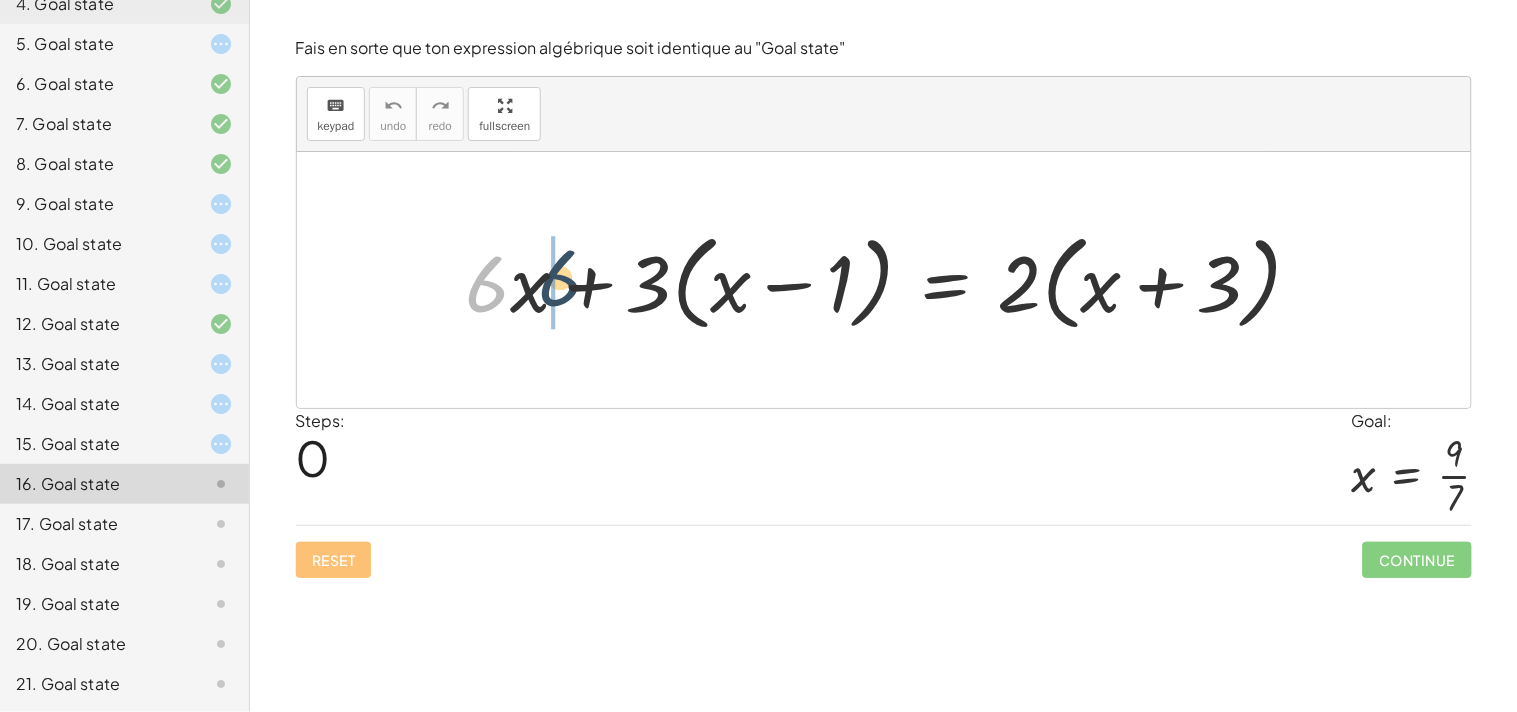 drag, startPoint x: 465, startPoint y: 303, endPoint x: 574, endPoint y: 291, distance: 109.65856 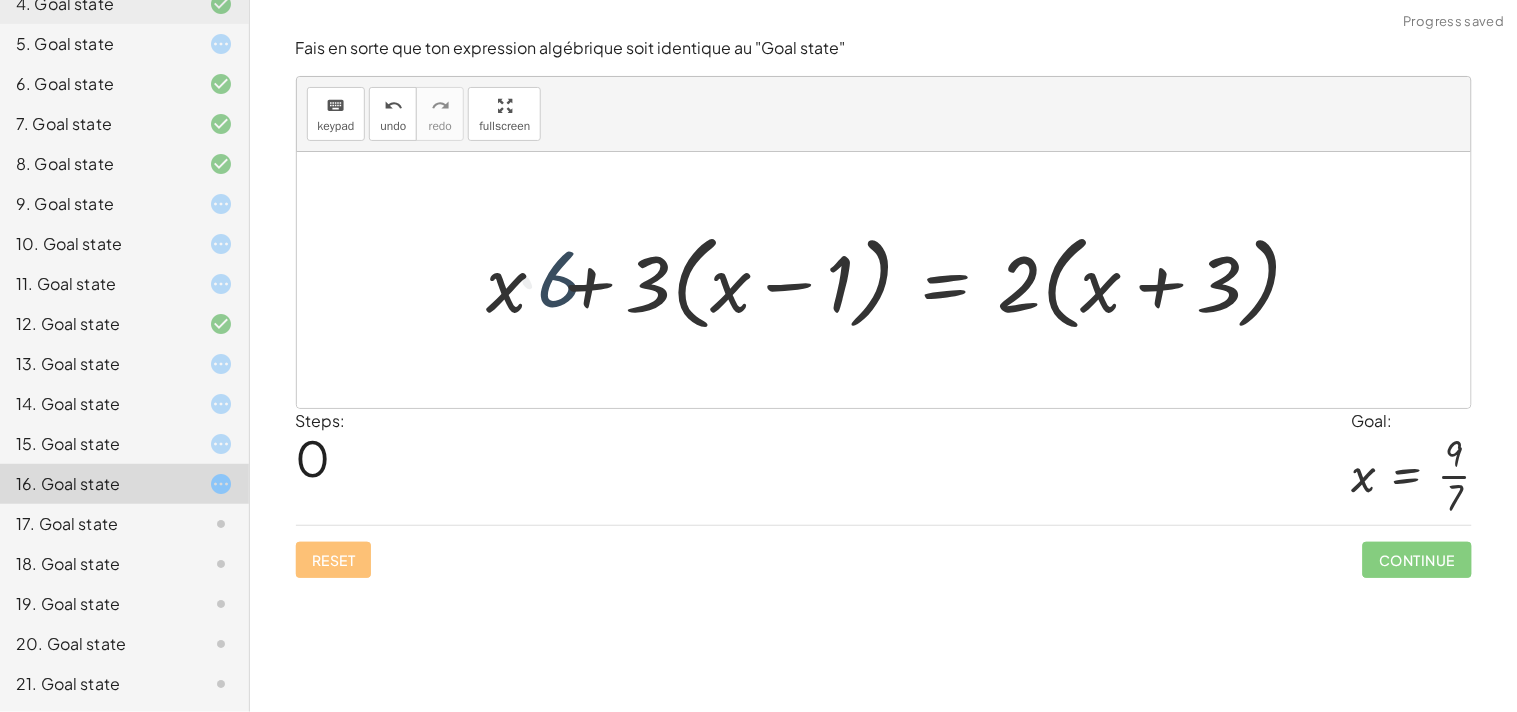 drag, startPoint x: 574, startPoint y: 288, endPoint x: 538, endPoint y: 288, distance: 36 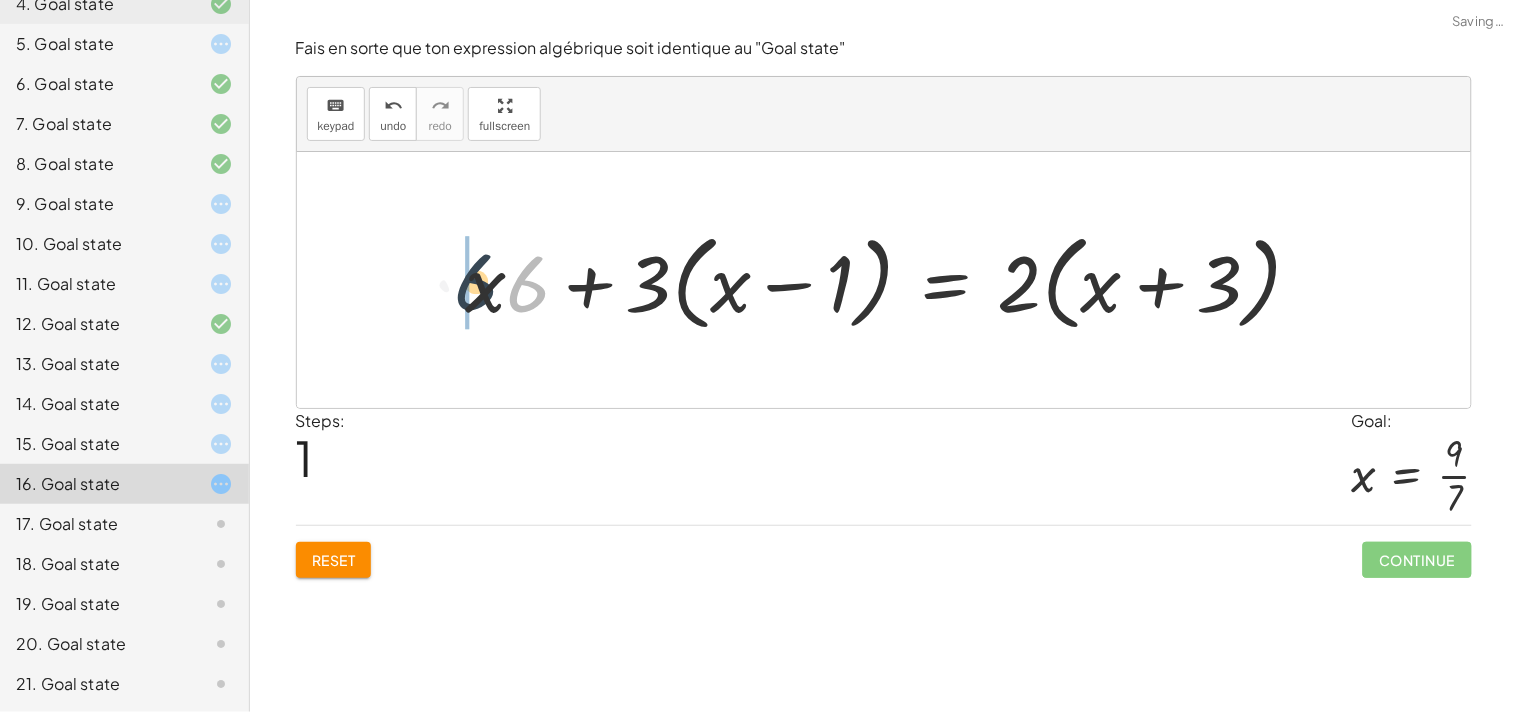 drag, startPoint x: 537, startPoint y: 293, endPoint x: 476, endPoint y: 288, distance: 61.204575 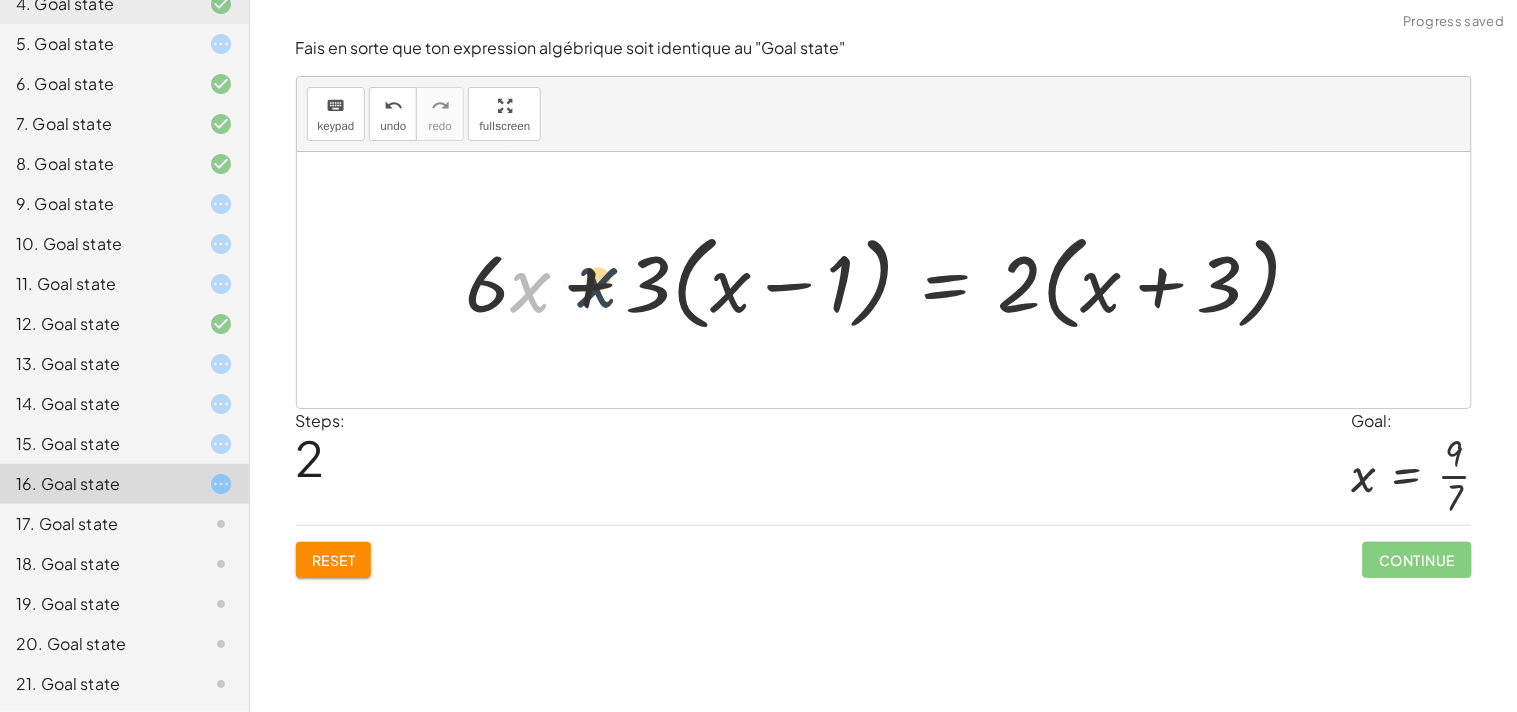 drag, startPoint x: 511, startPoint y: 288, endPoint x: 612, endPoint y: 283, distance: 101.12369 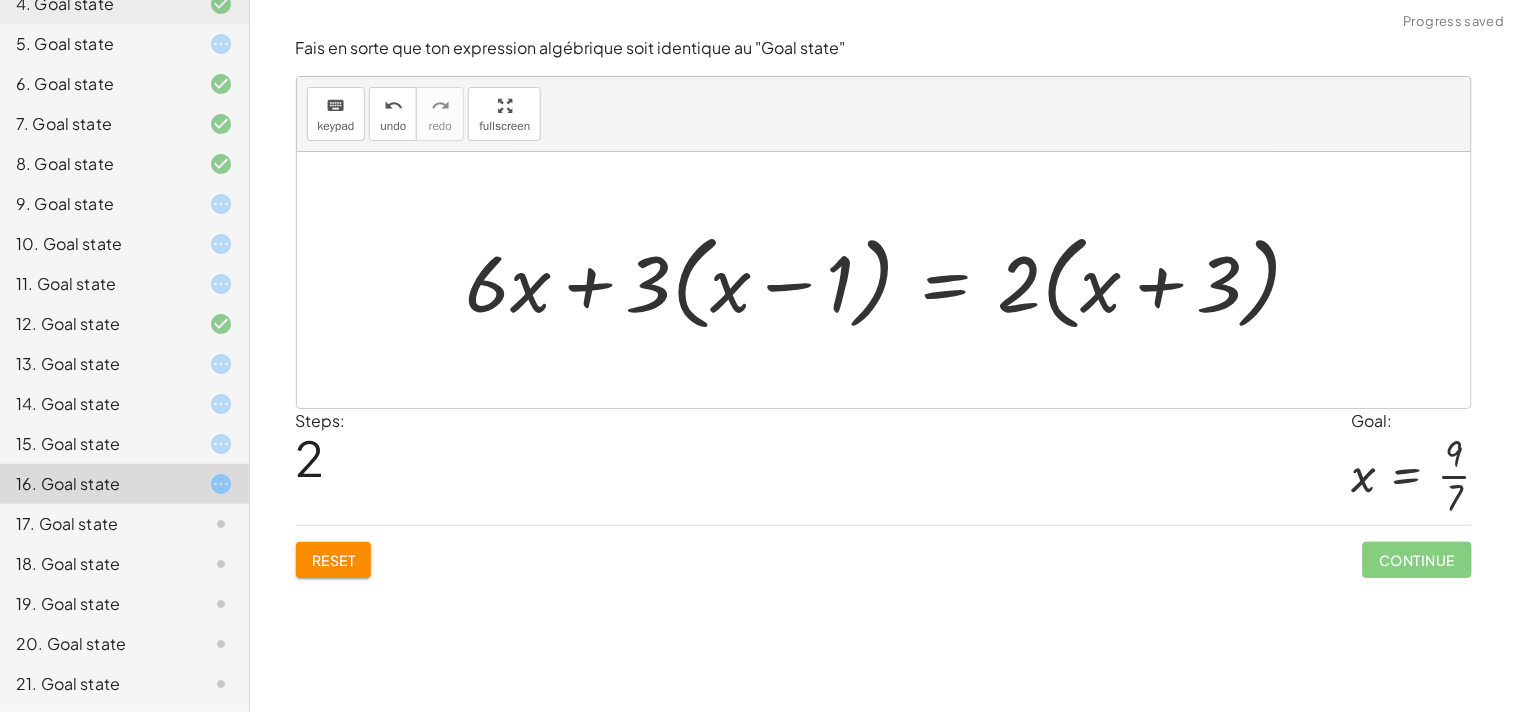 click on "Reset   Continue" at bounding box center [884, 551] 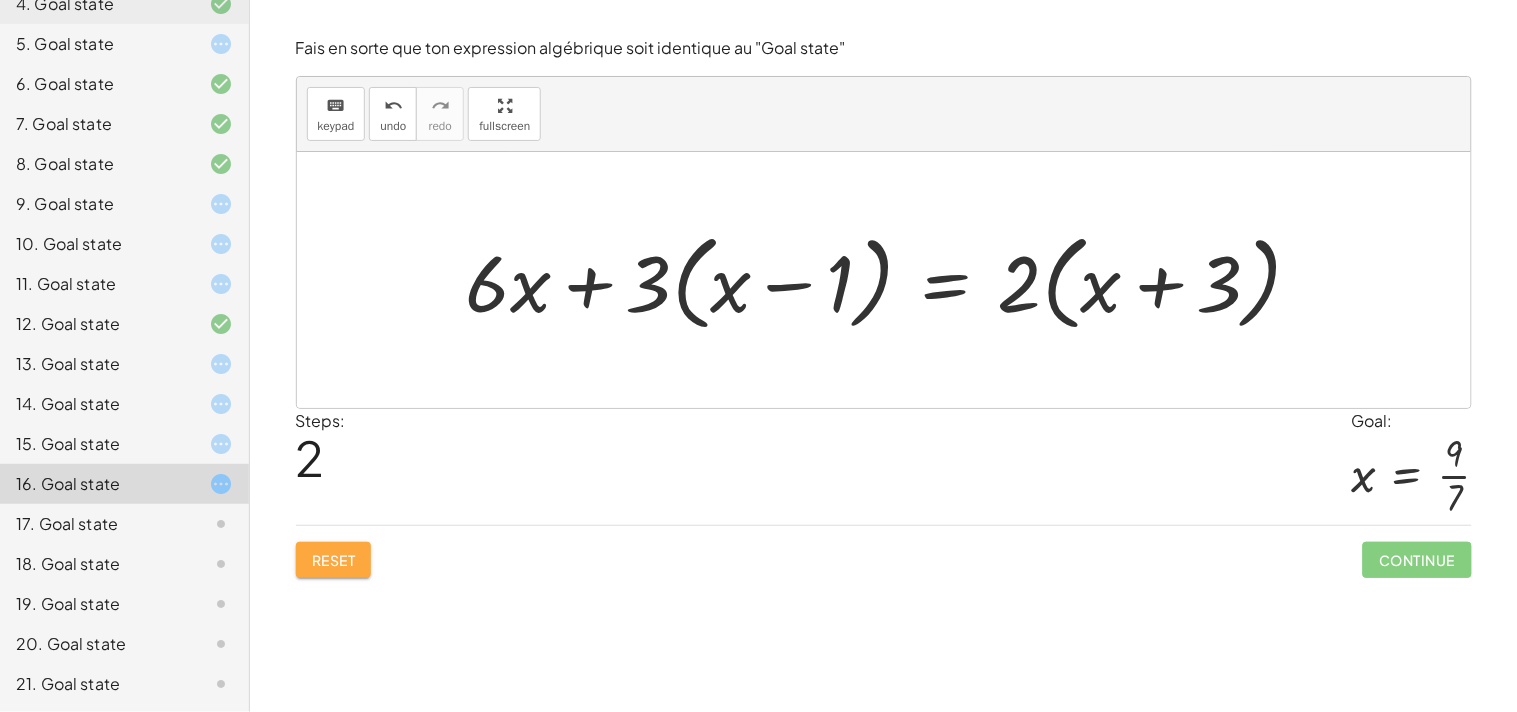 click on "Reset" 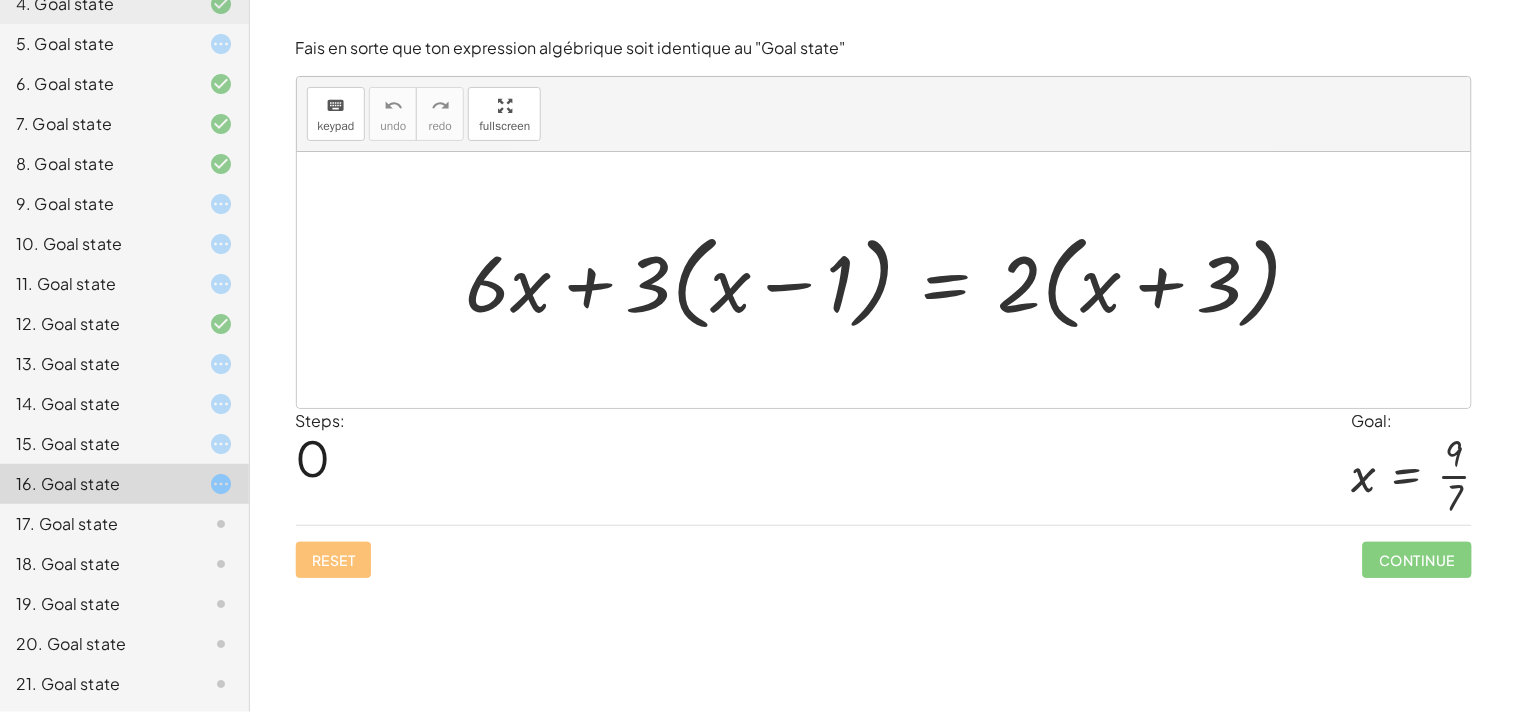 drag, startPoint x: 163, startPoint y: 520, endPoint x: 597, endPoint y: 490, distance: 435.03564 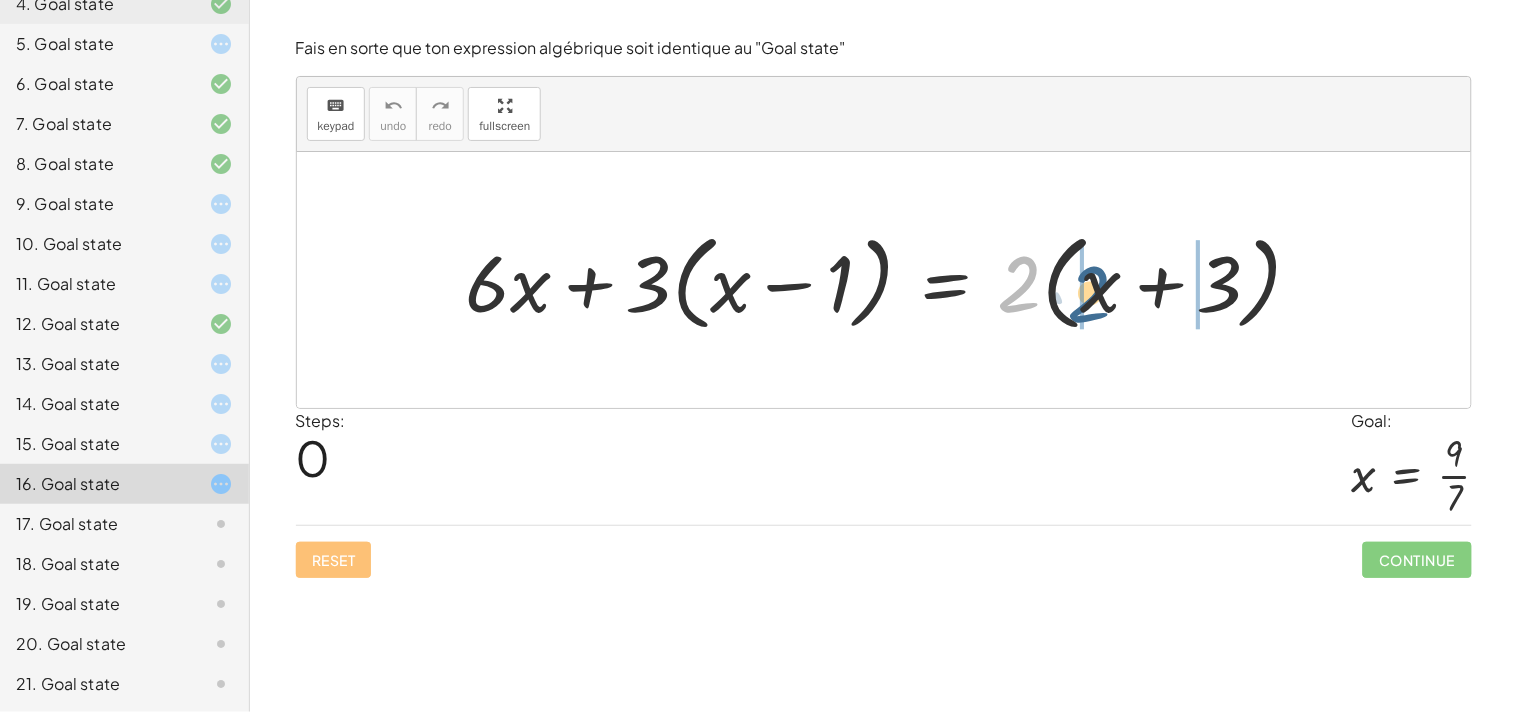 drag, startPoint x: 1007, startPoint y: 287, endPoint x: 1082, endPoint y: 293, distance: 75.23962 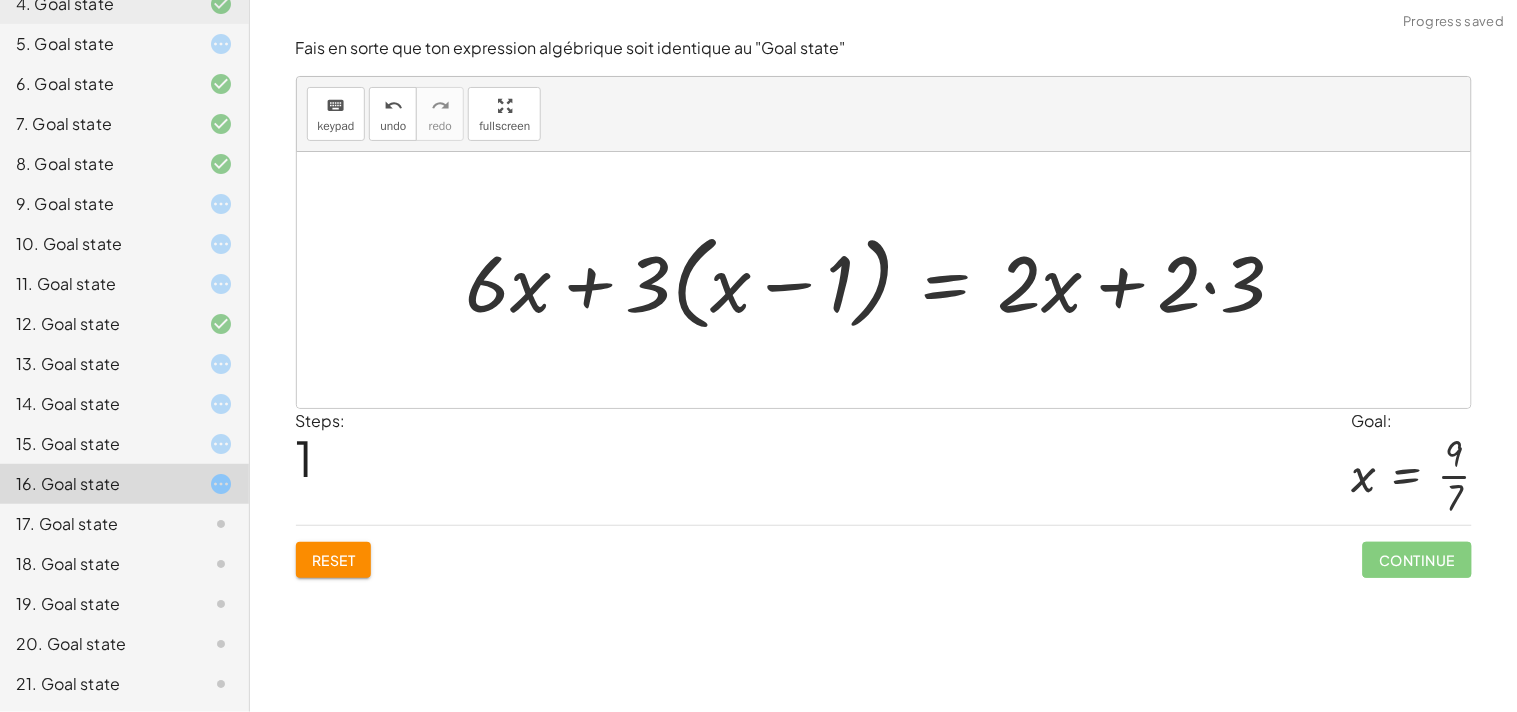 click at bounding box center [884, 280] 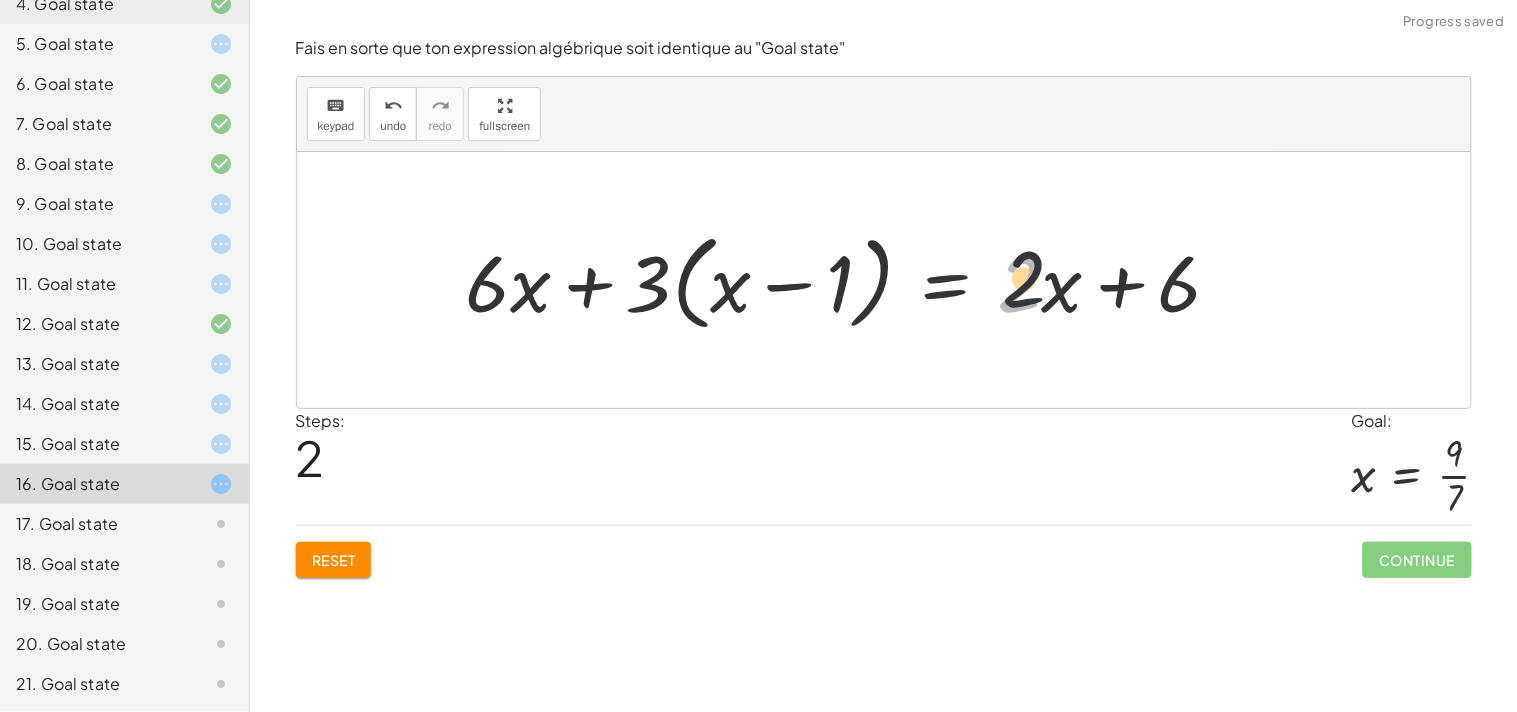 drag, startPoint x: 1026, startPoint y: 295, endPoint x: 1043, endPoint y: 263, distance: 36.23534 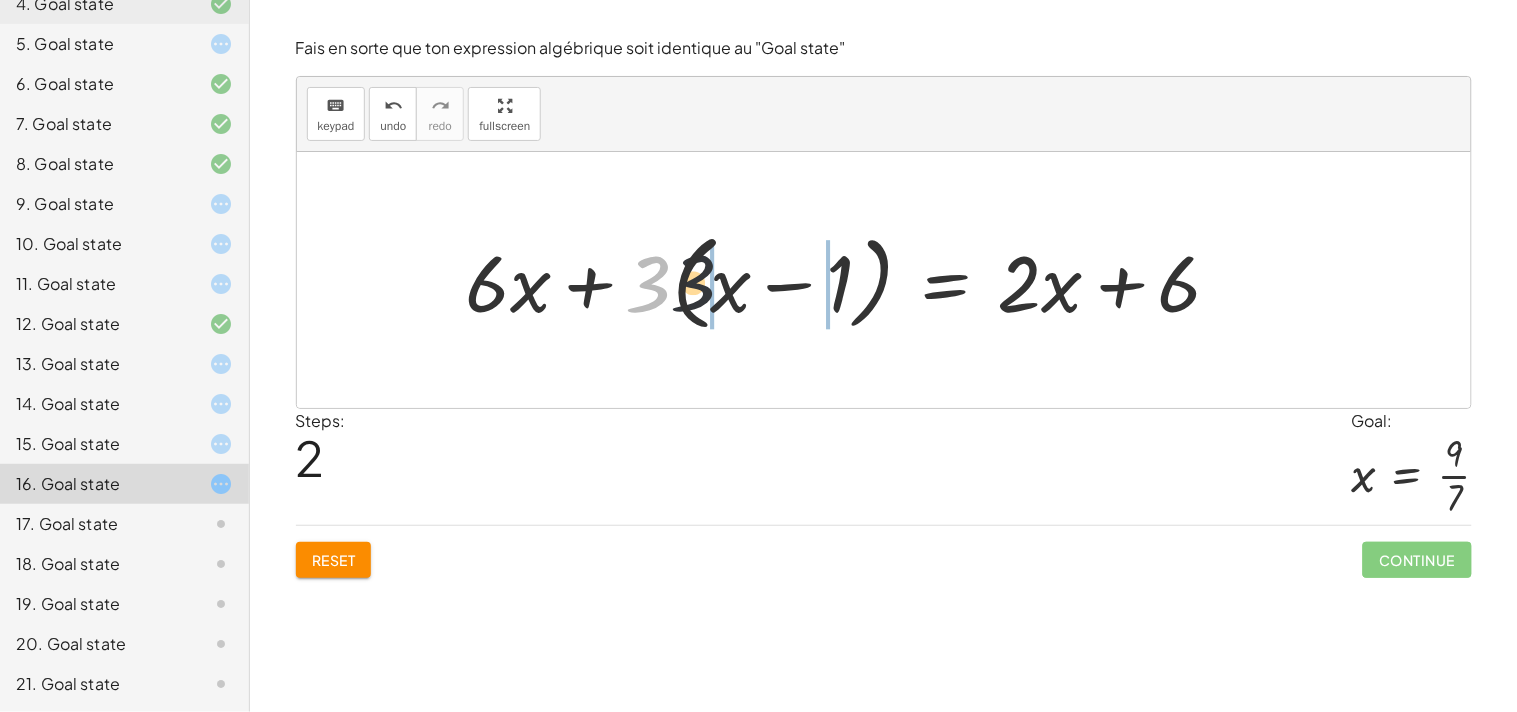 drag, startPoint x: 651, startPoint y: 283, endPoint x: 740, endPoint y: 291, distance: 89.358826 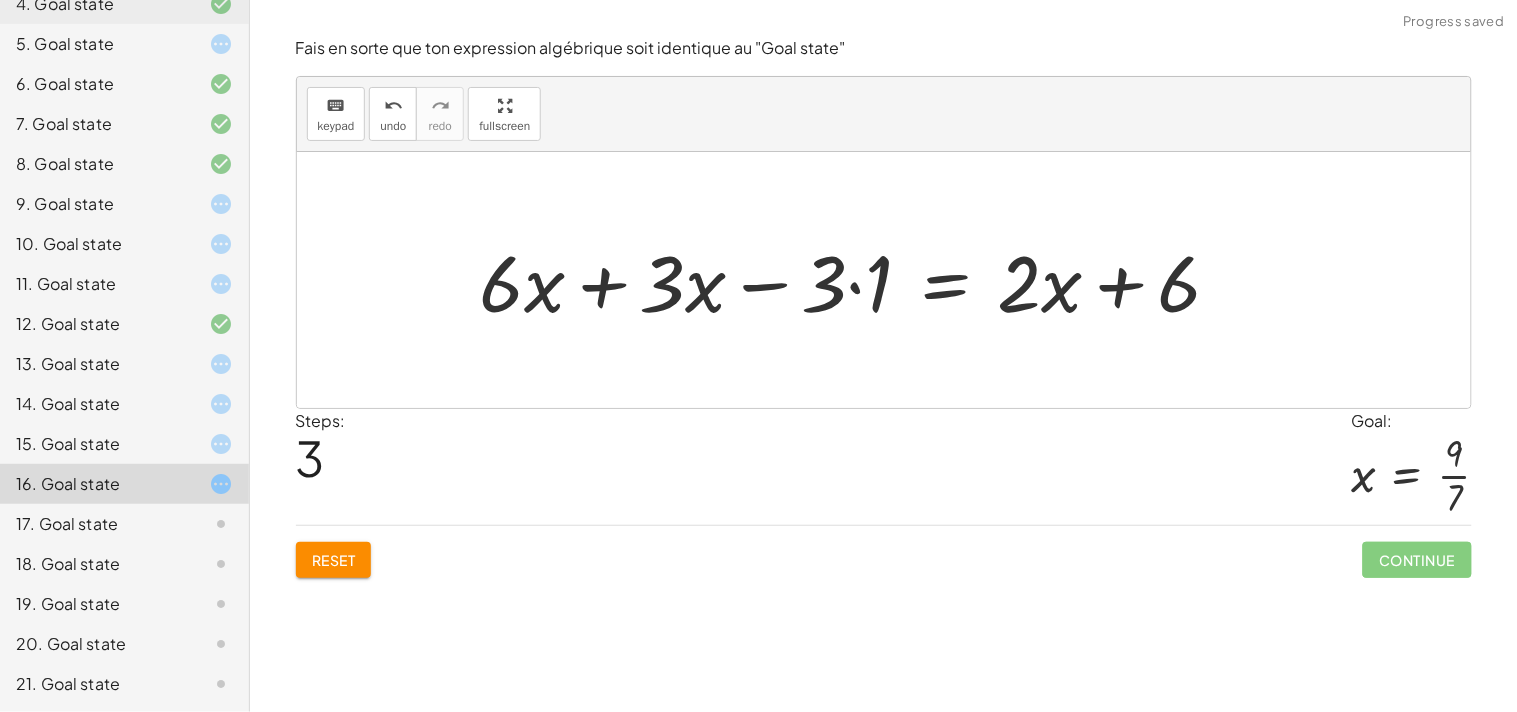 click at bounding box center (858, 280) 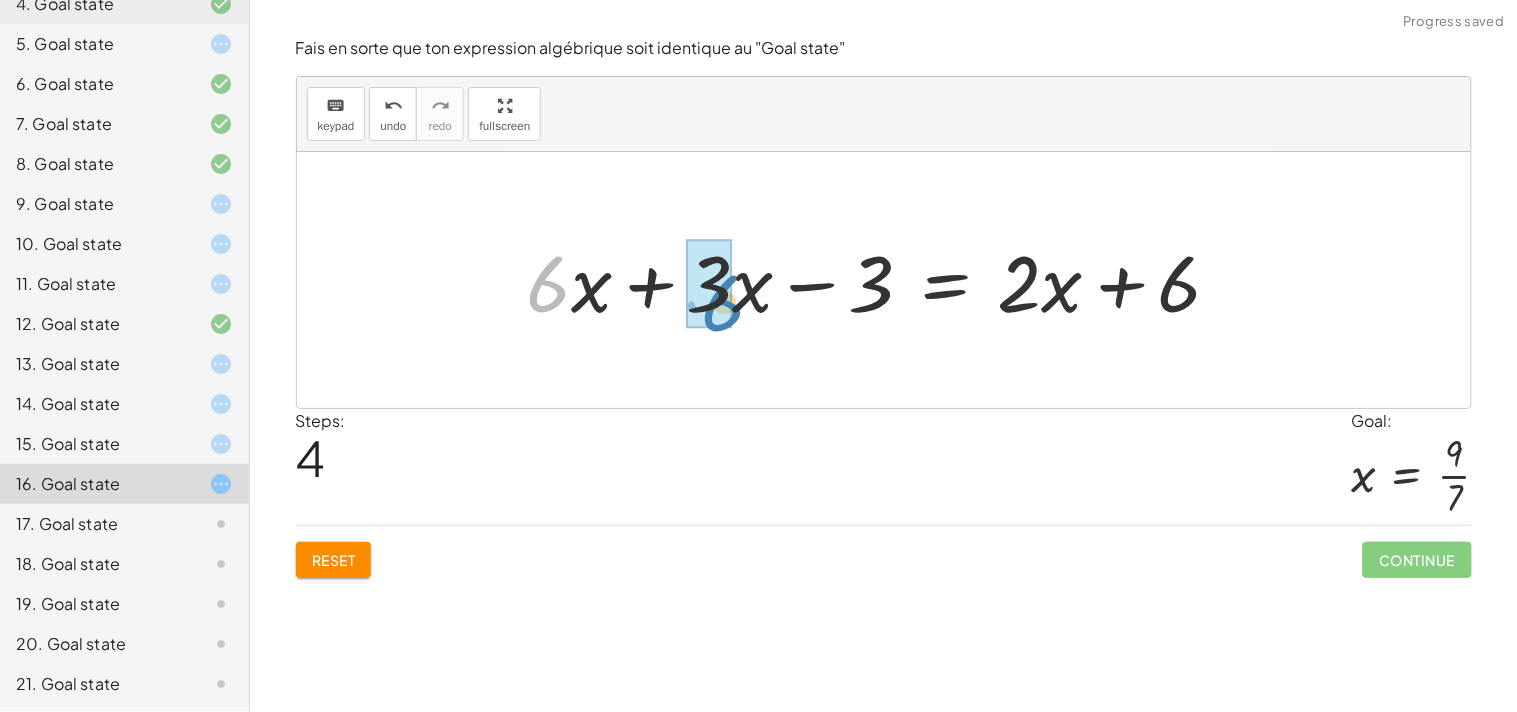 drag, startPoint x: 552, startPoint y: 288, endPoint x: 730, endPoint y: 307, distance: 179.01117 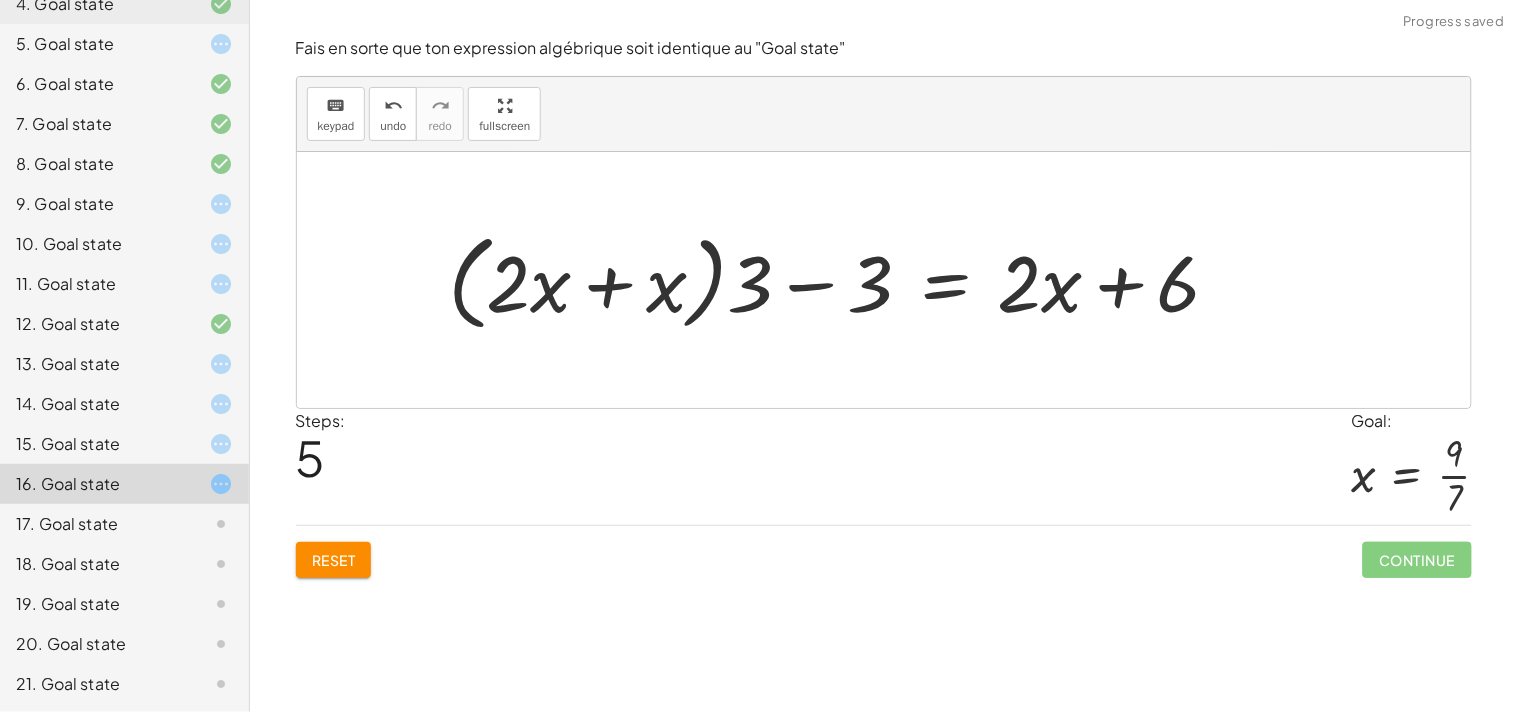 click at bounding box center [842, 280] 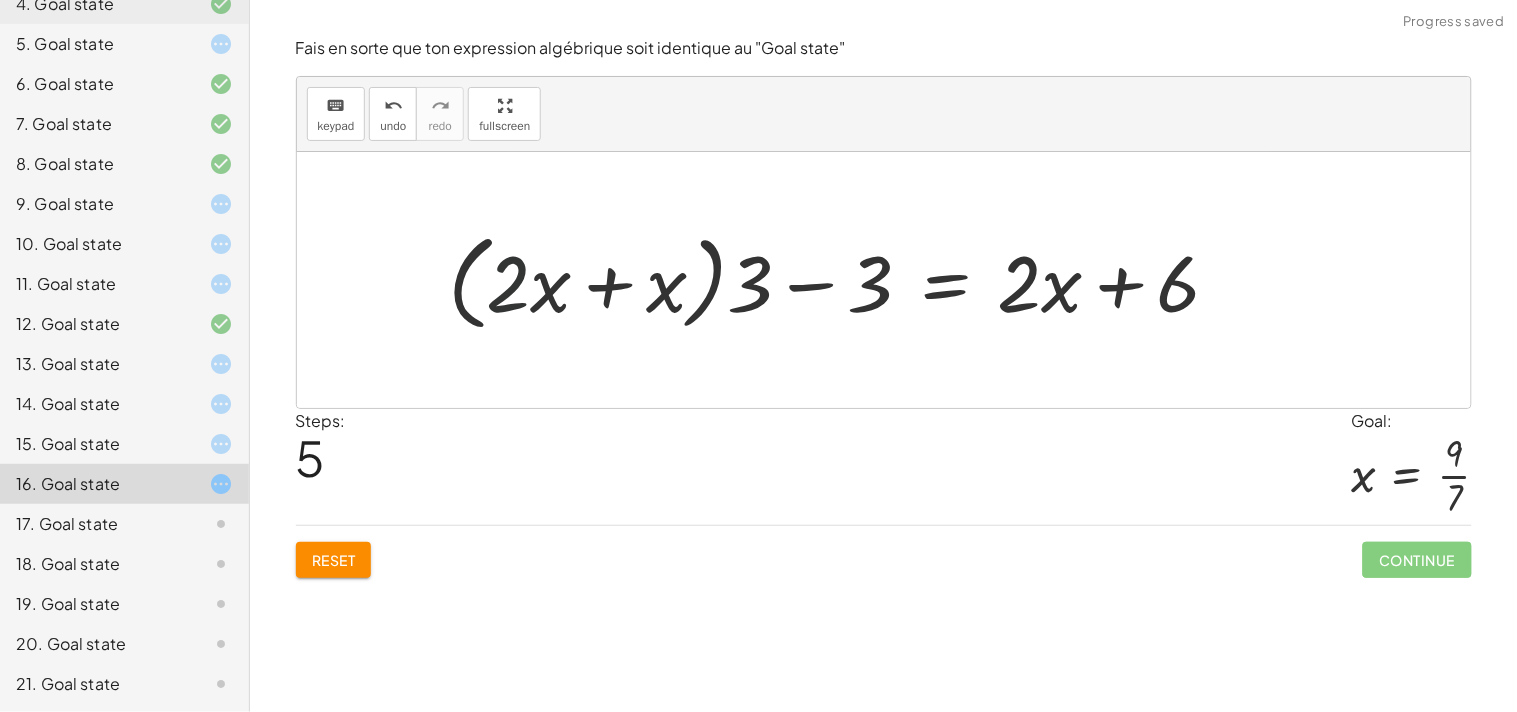 click at bounding box center [842, 280] 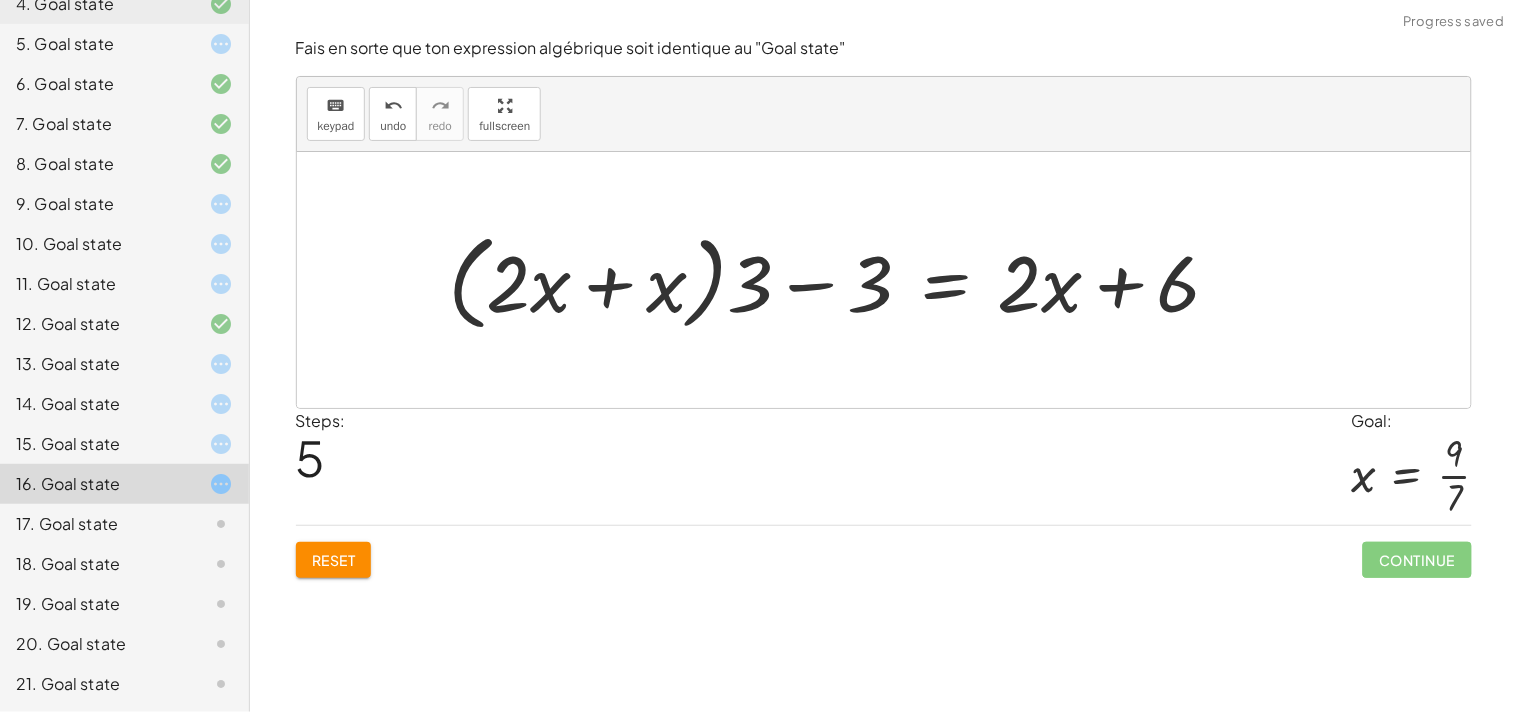 click at bounding box center (842, 280) 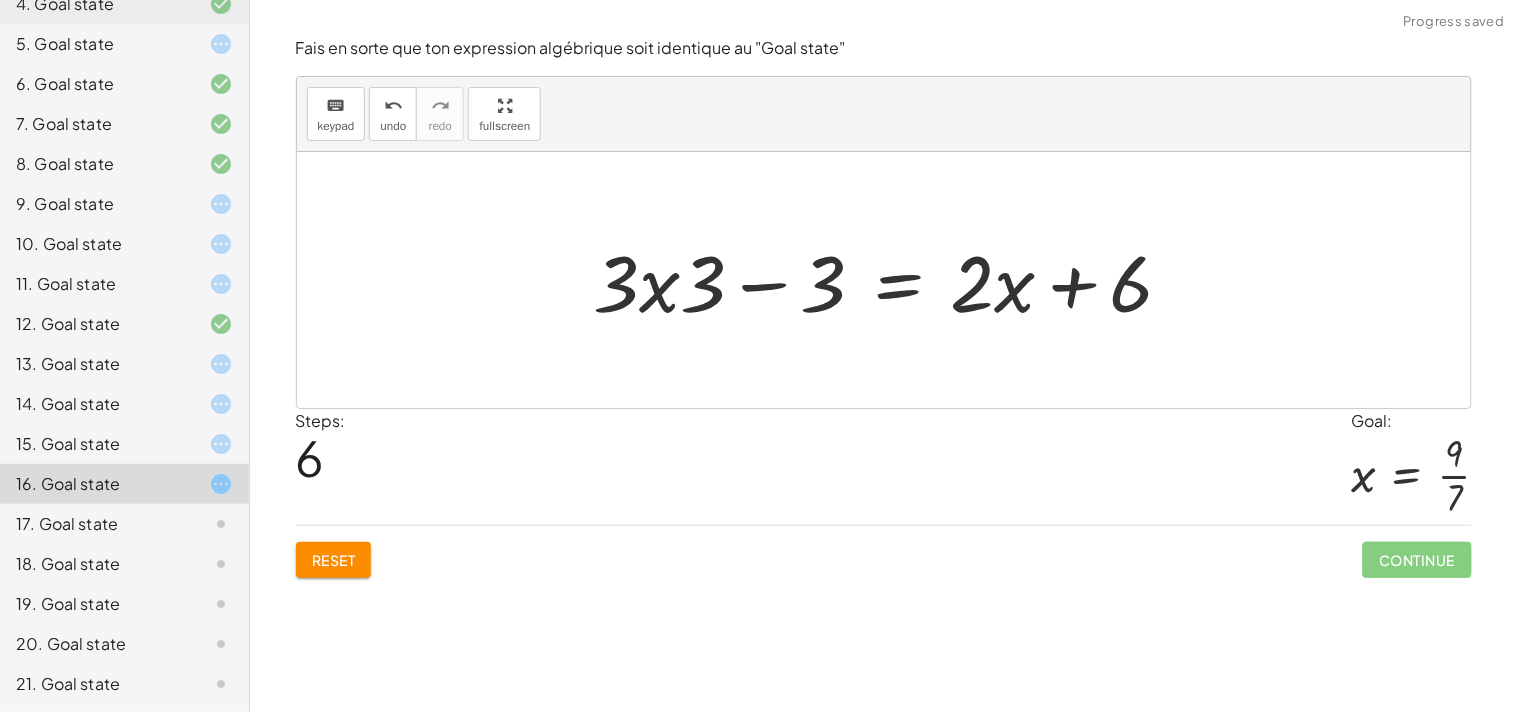 click at bounding box center (892, 280) 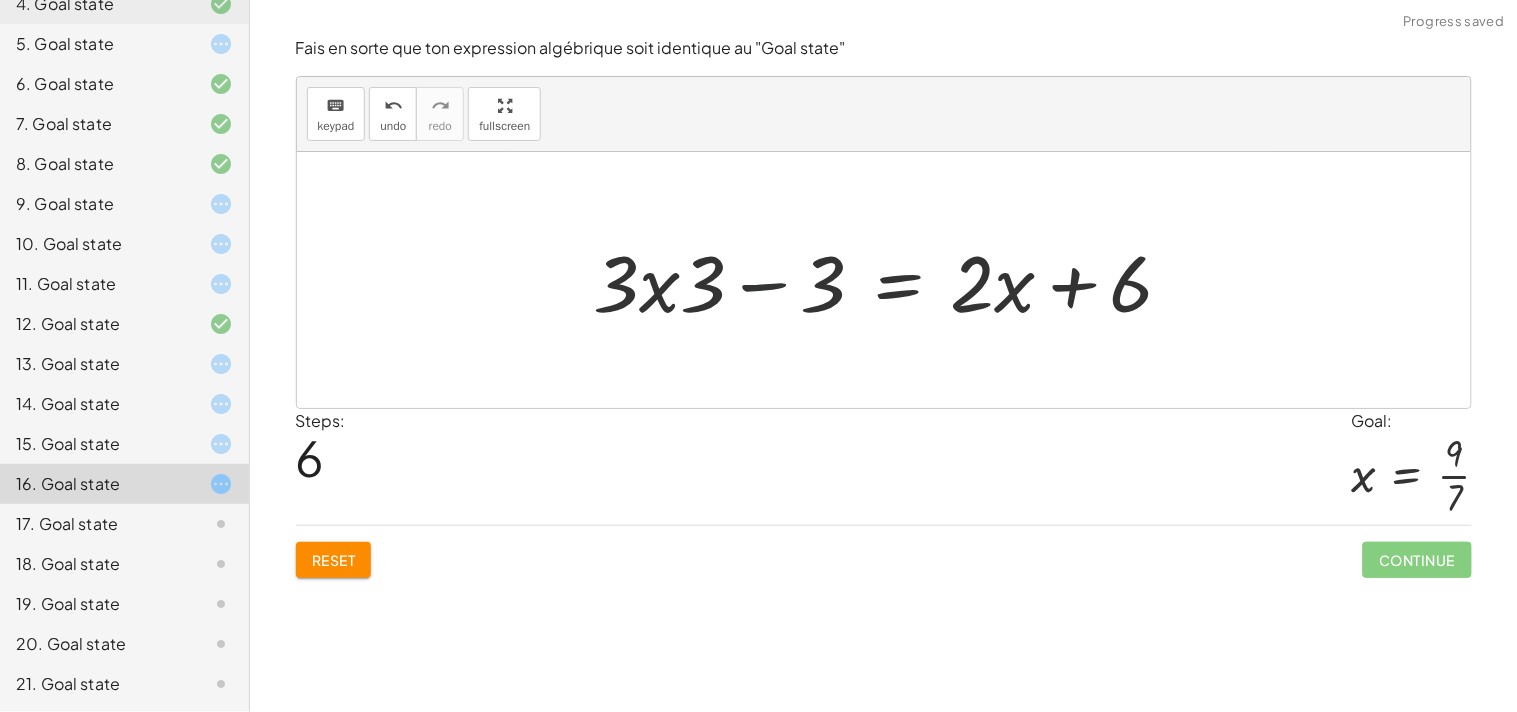 click at bounding box center [892, 280] 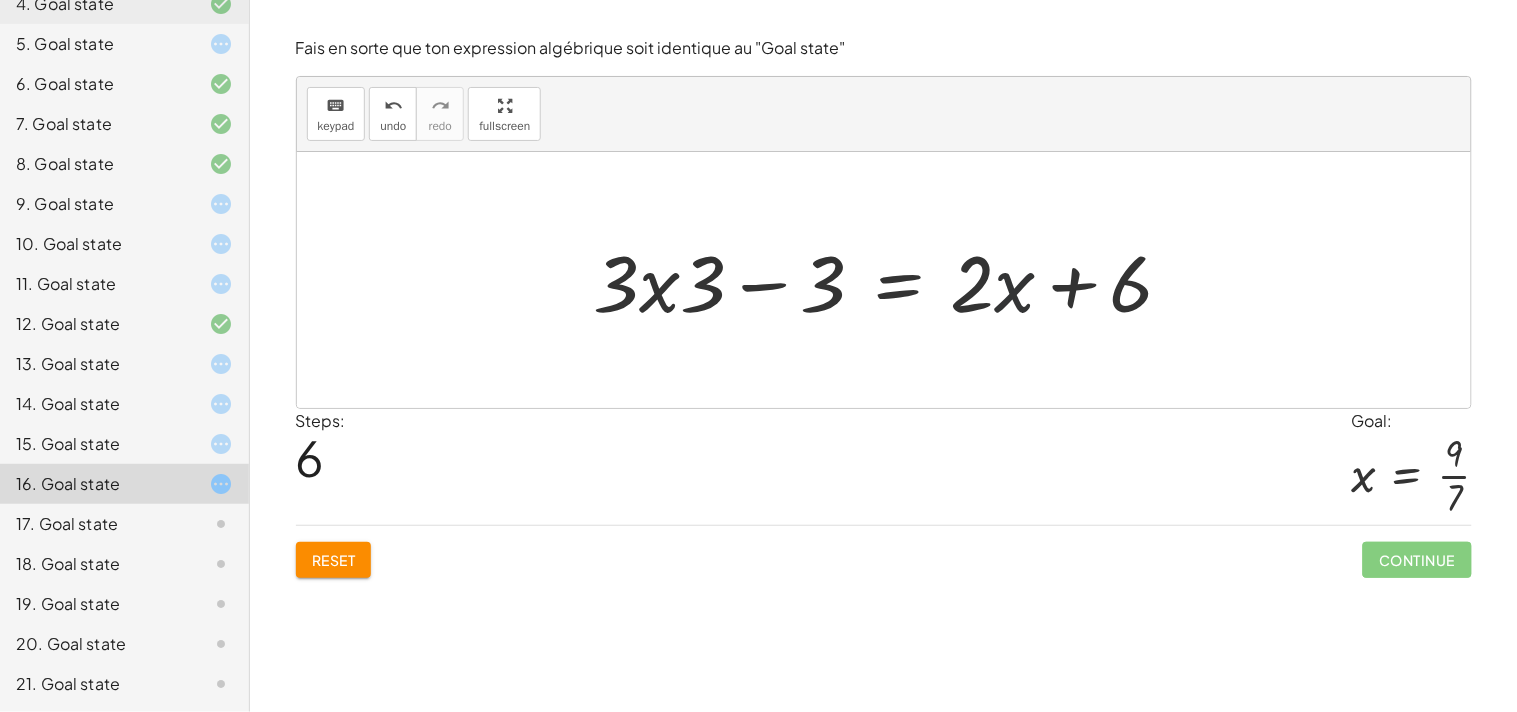 click at bounding box center [892, 280] 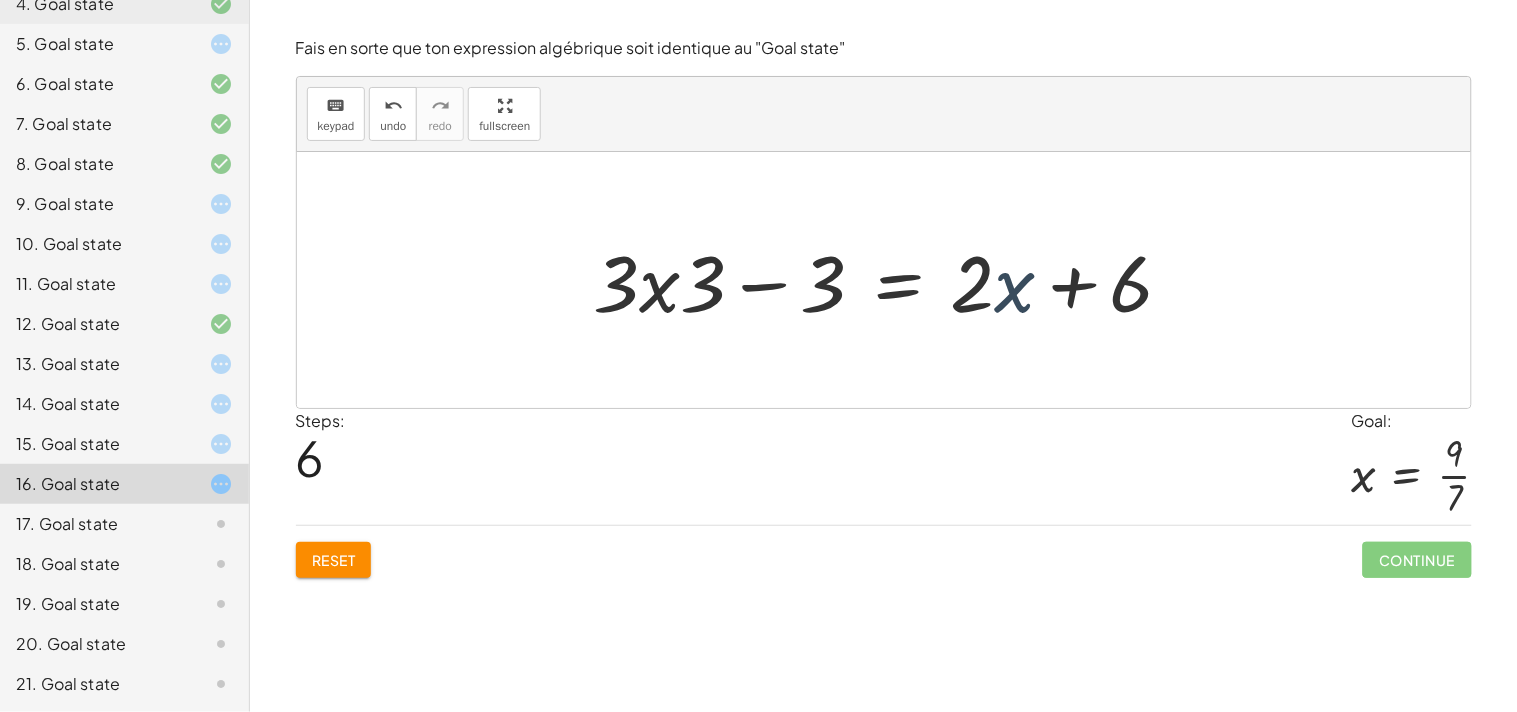 click at bounding box center (892, 280) 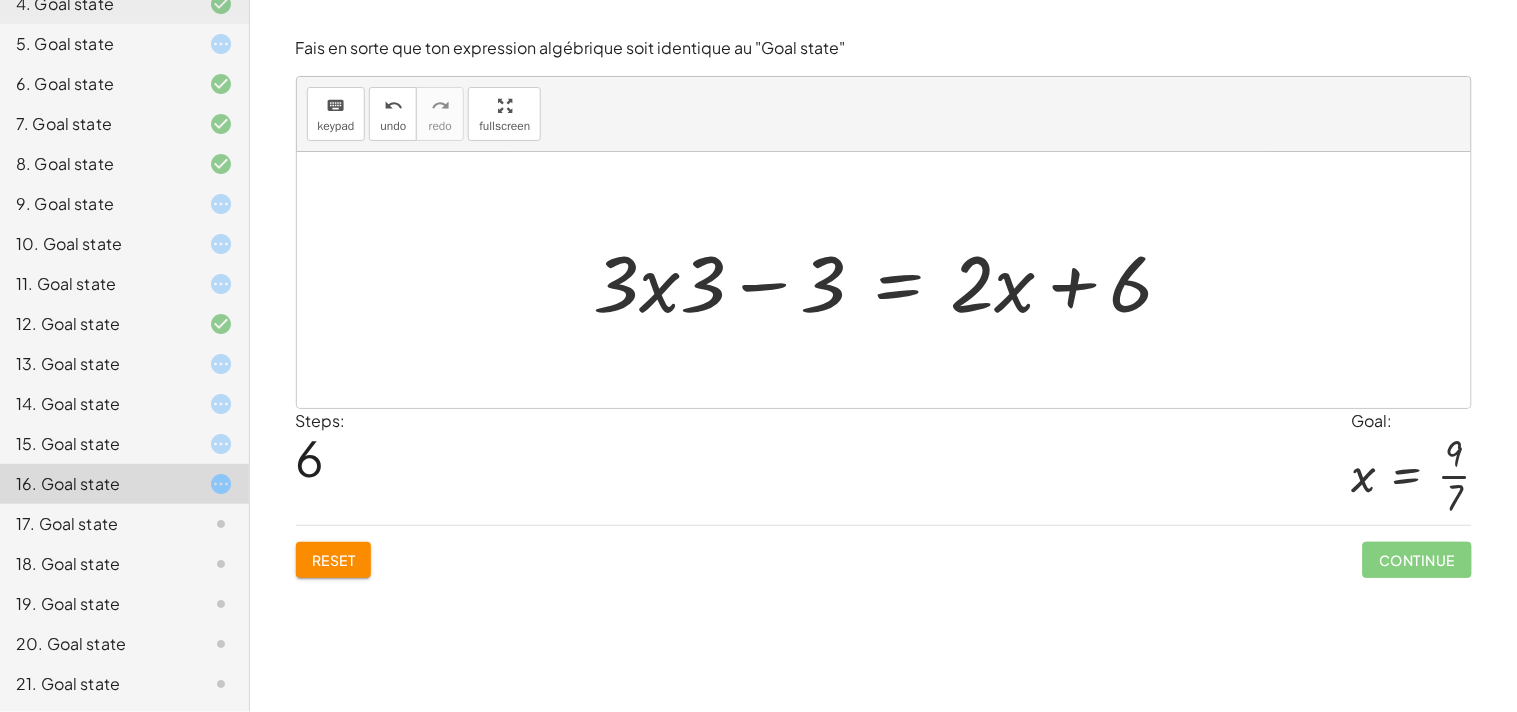 click at bounding box center [892, 280] 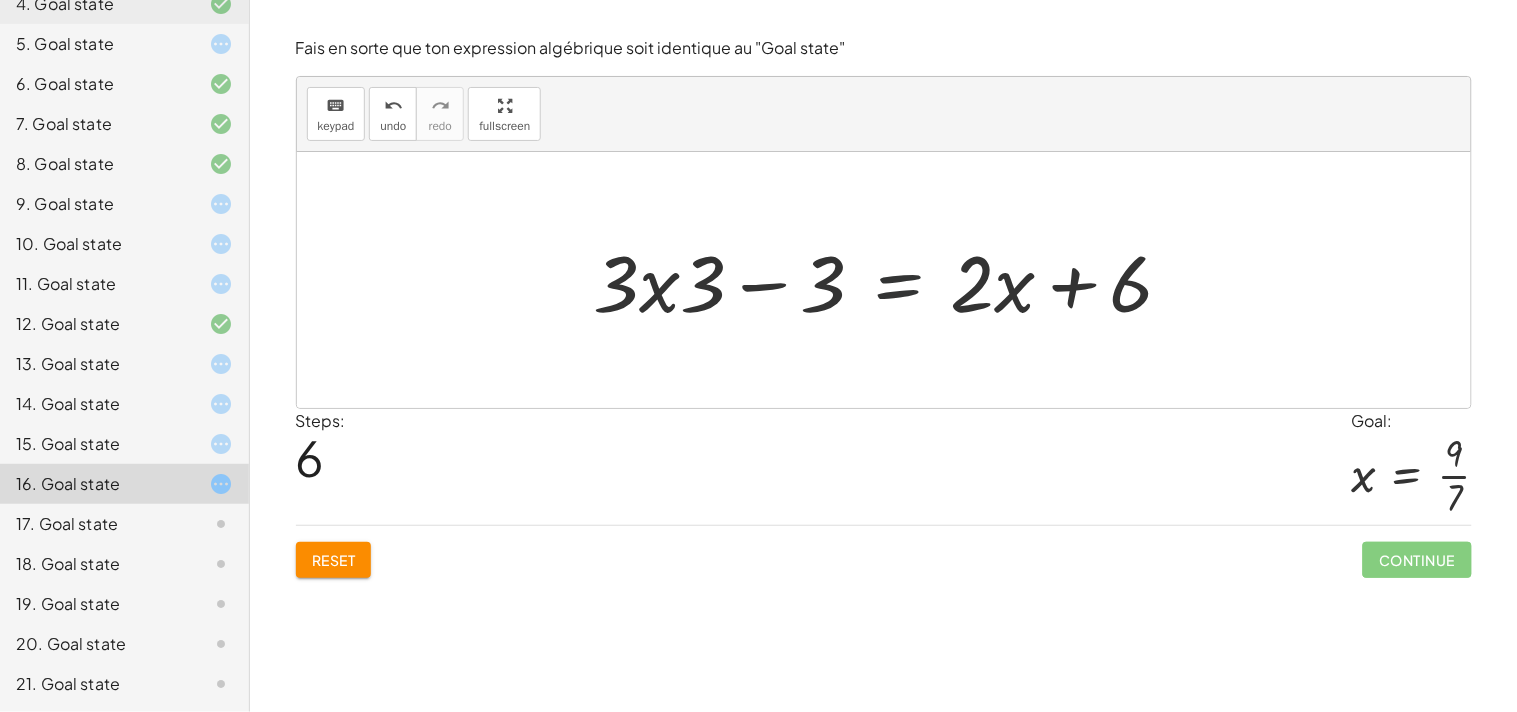 click at bounding box center [892, 280] 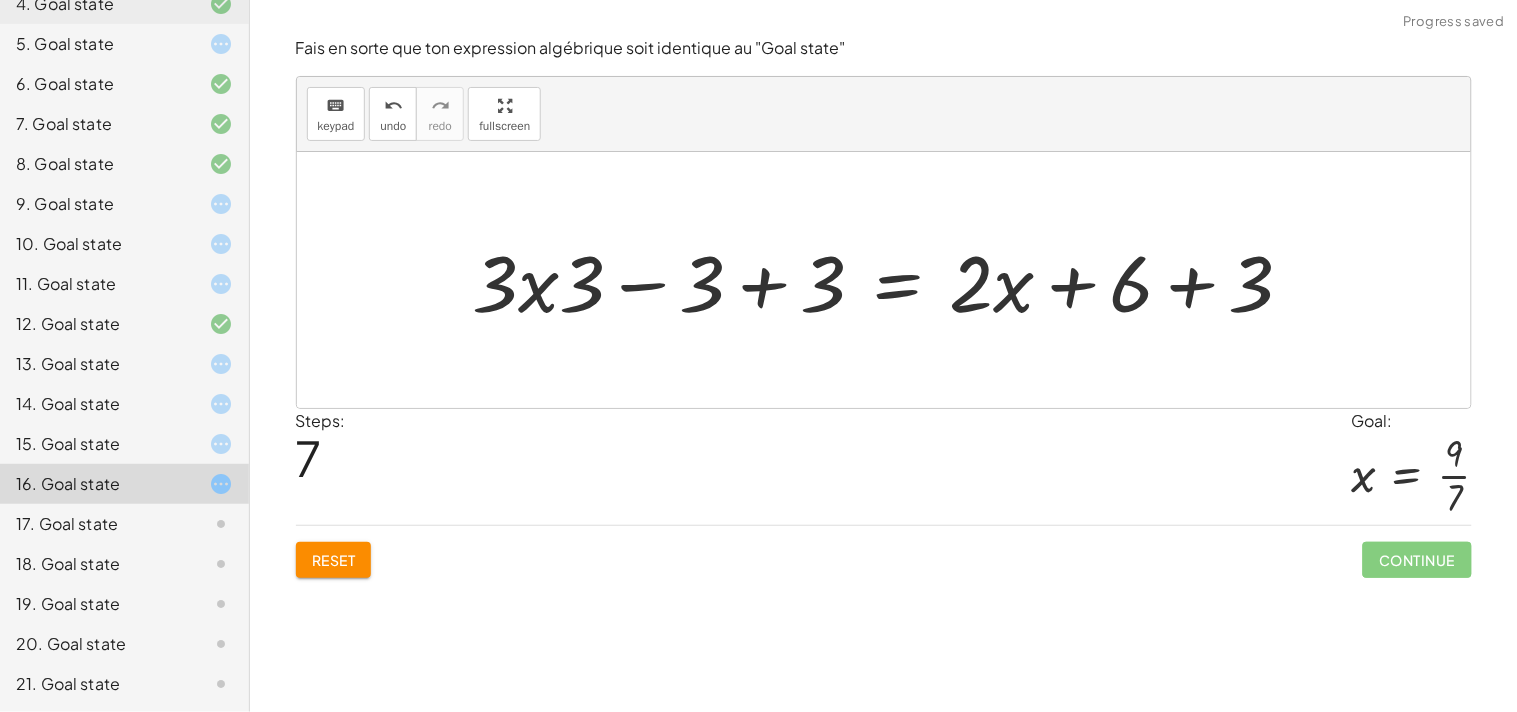 click at bounding box center [891, 280] 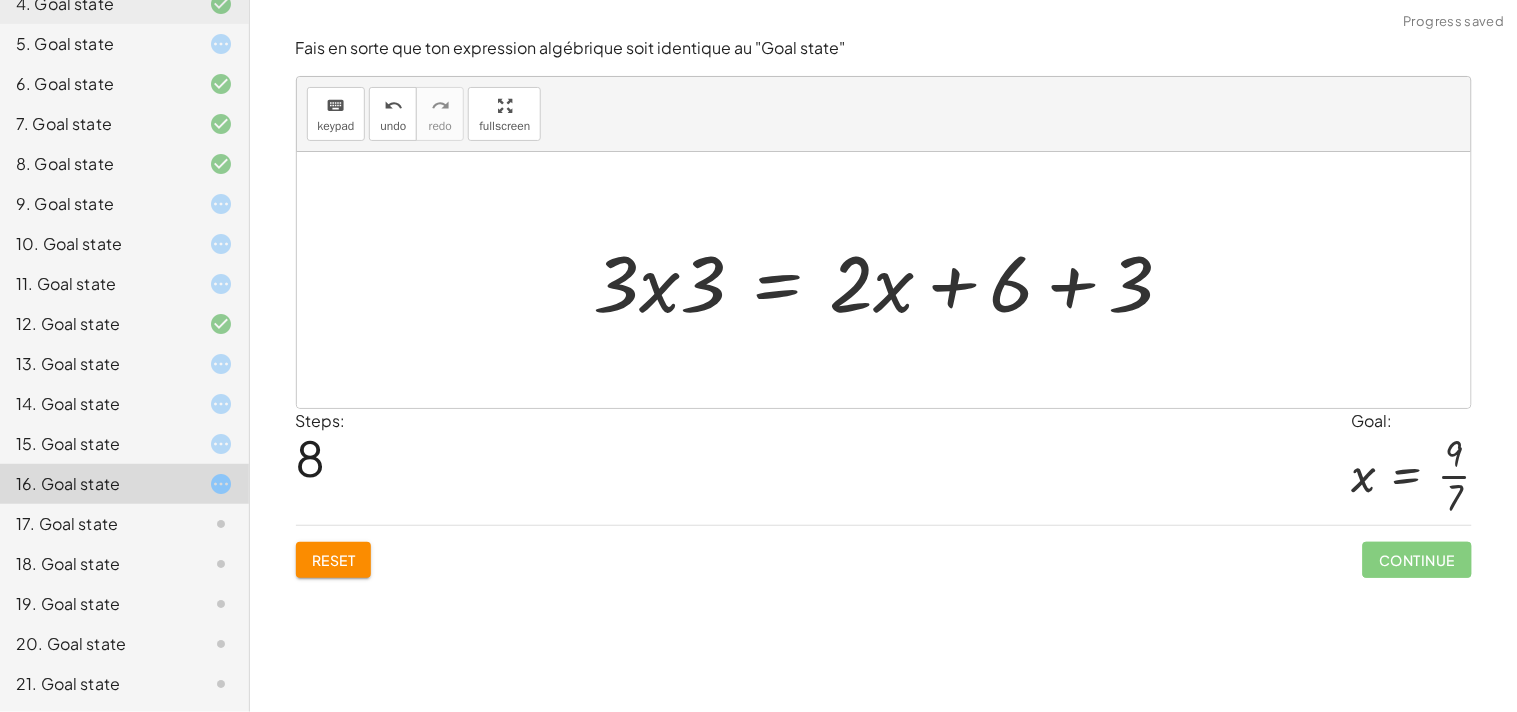 click at bounding box center (892, 280) 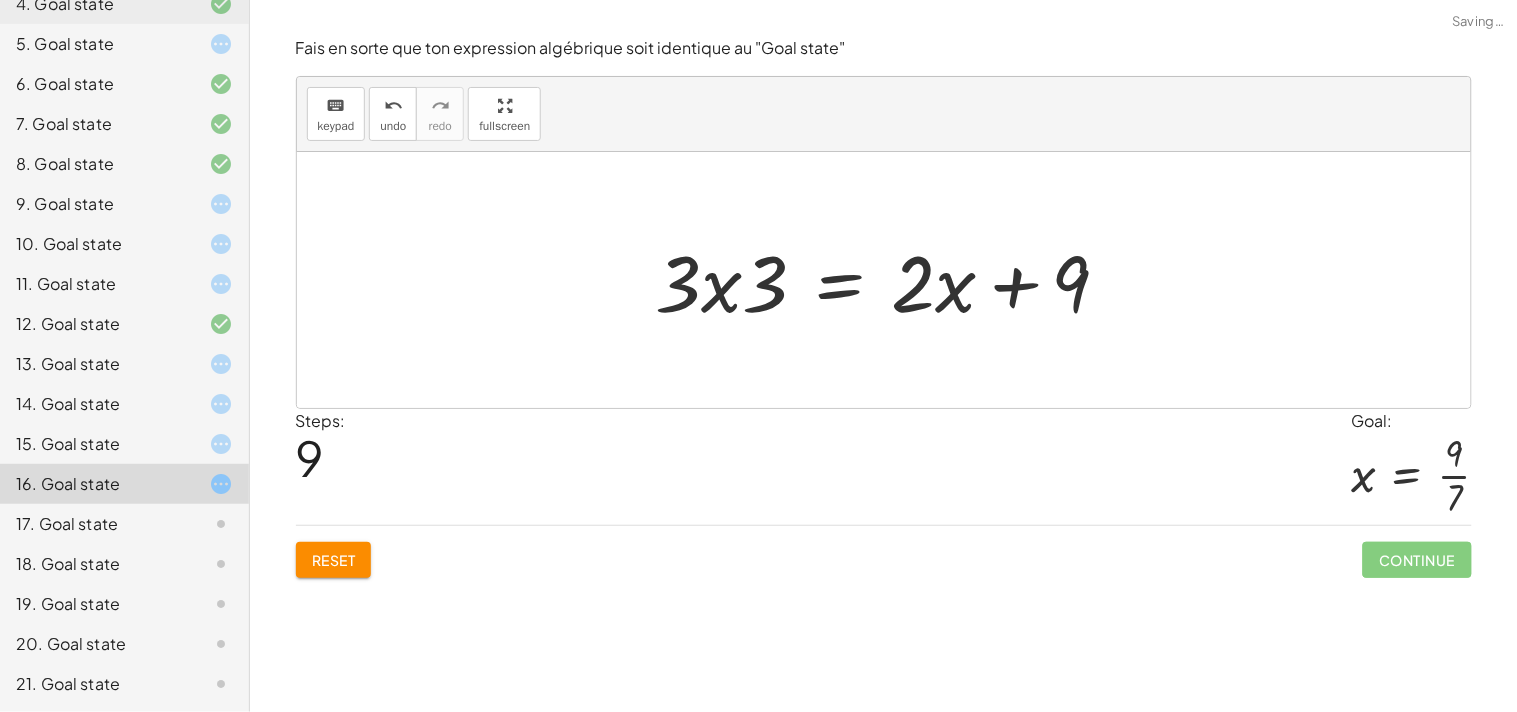 click at bounding box center (891, 280) 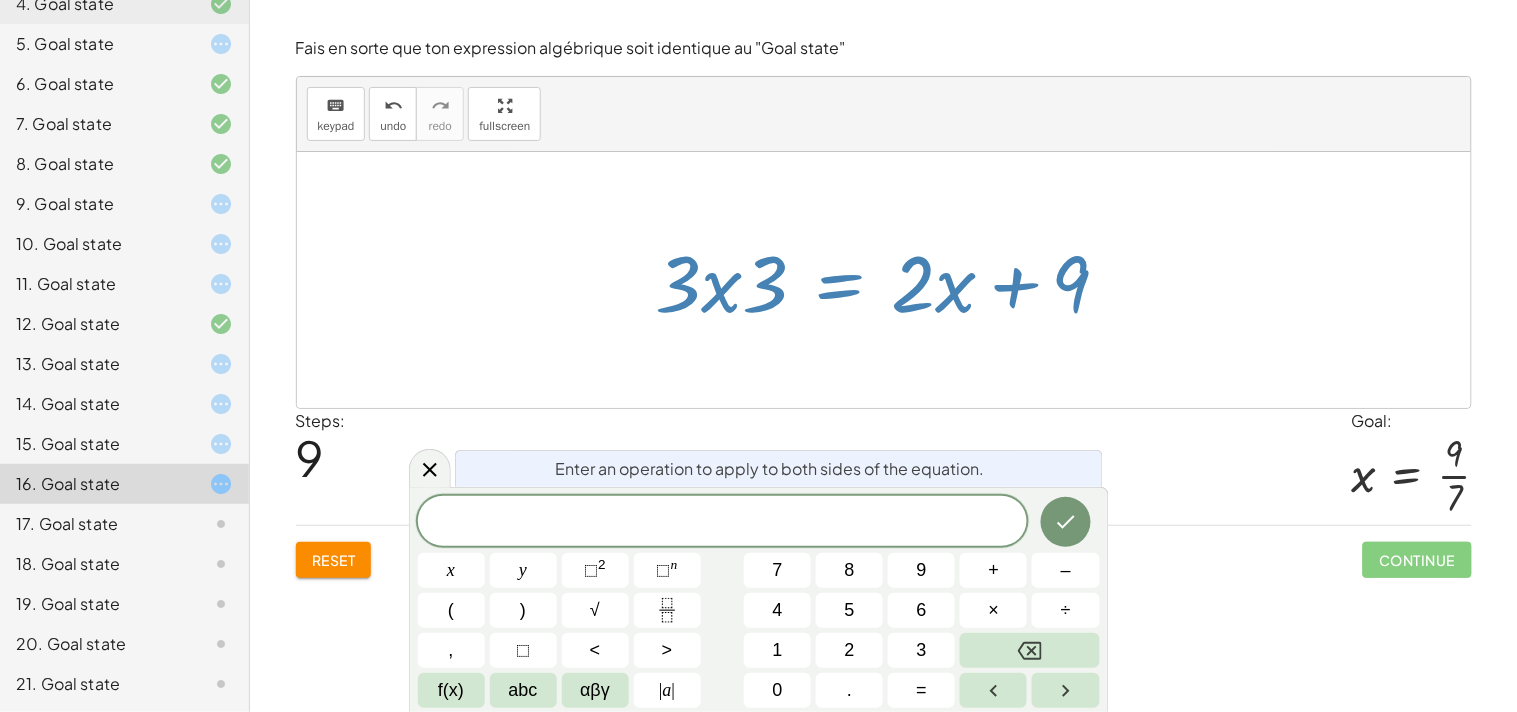 click at bounding box center [884, 280] 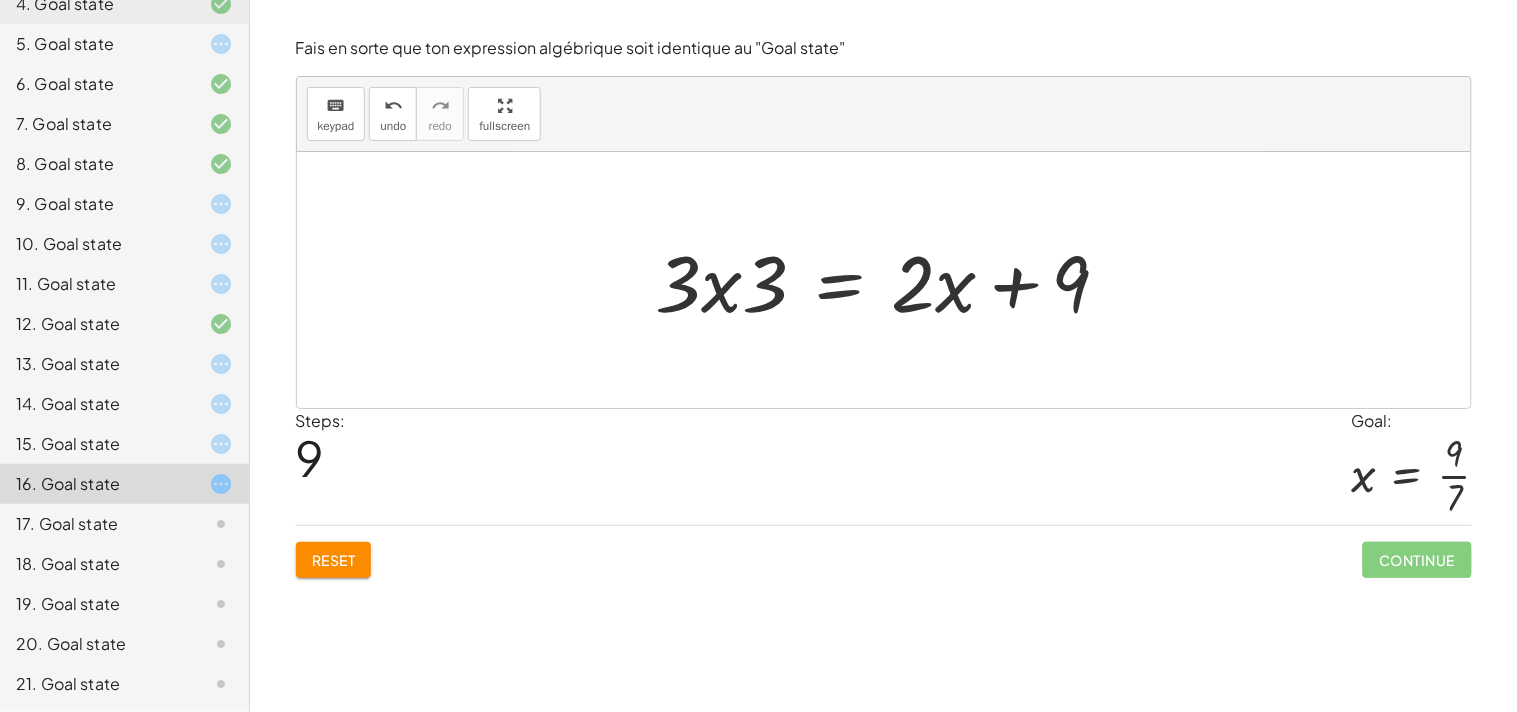click at bounding box center (891, 280) 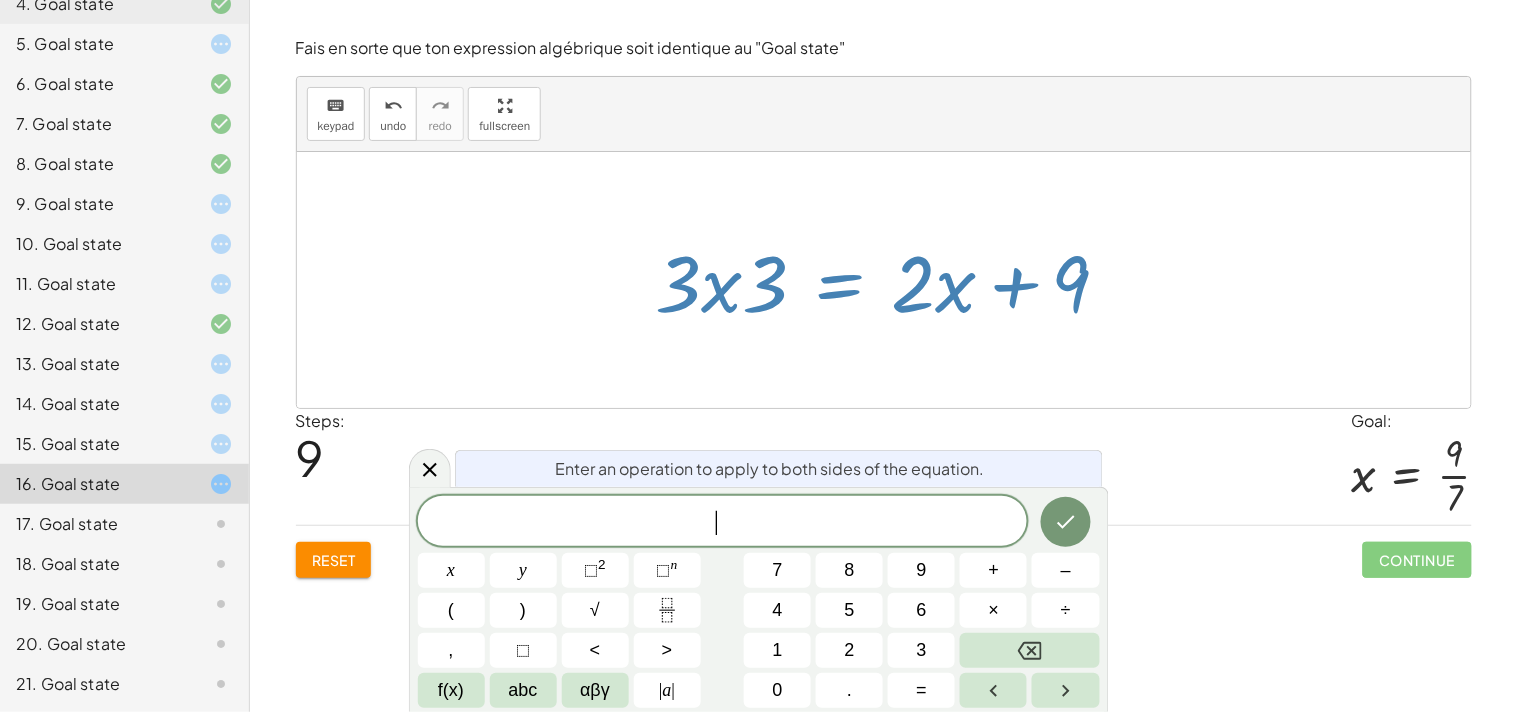 click at bounding box center [884, 280] 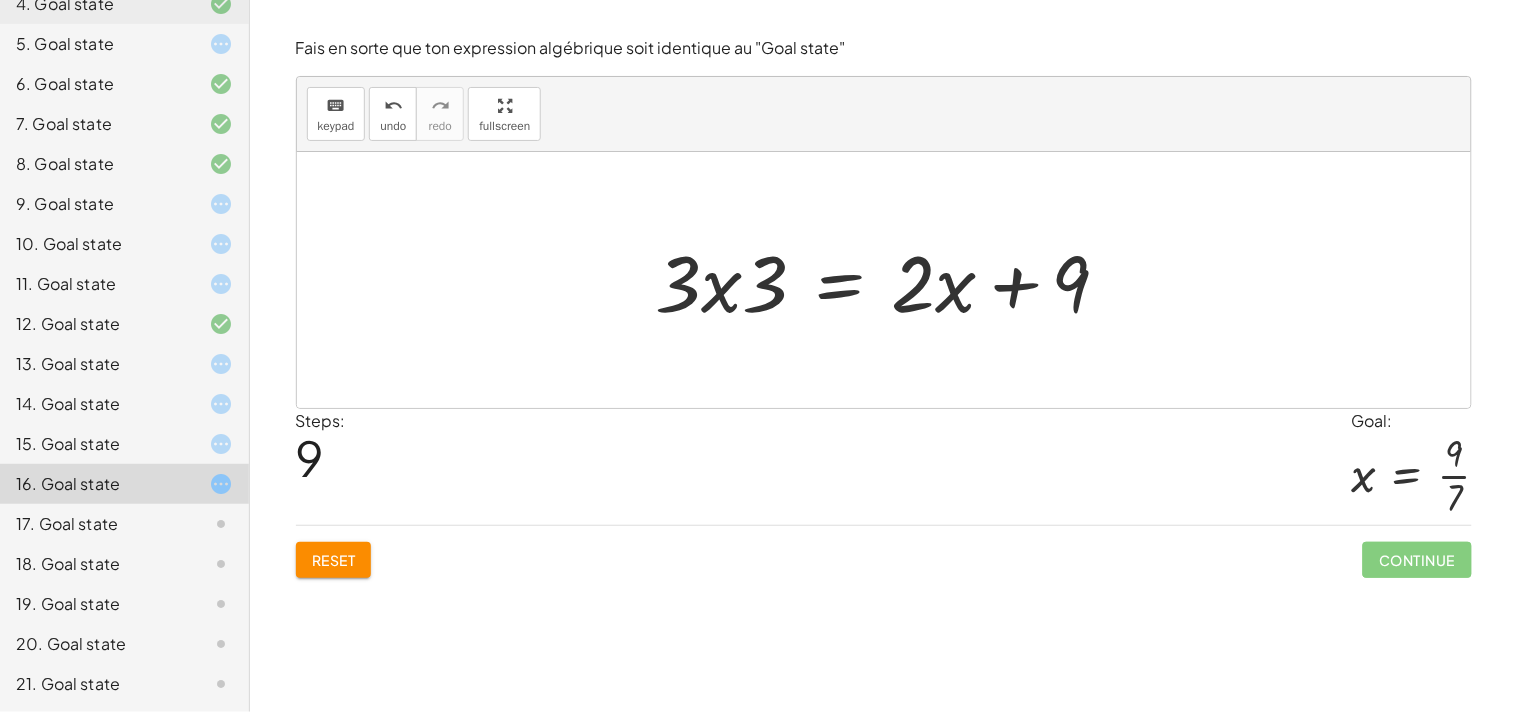 click at bounding box center [891, 280] 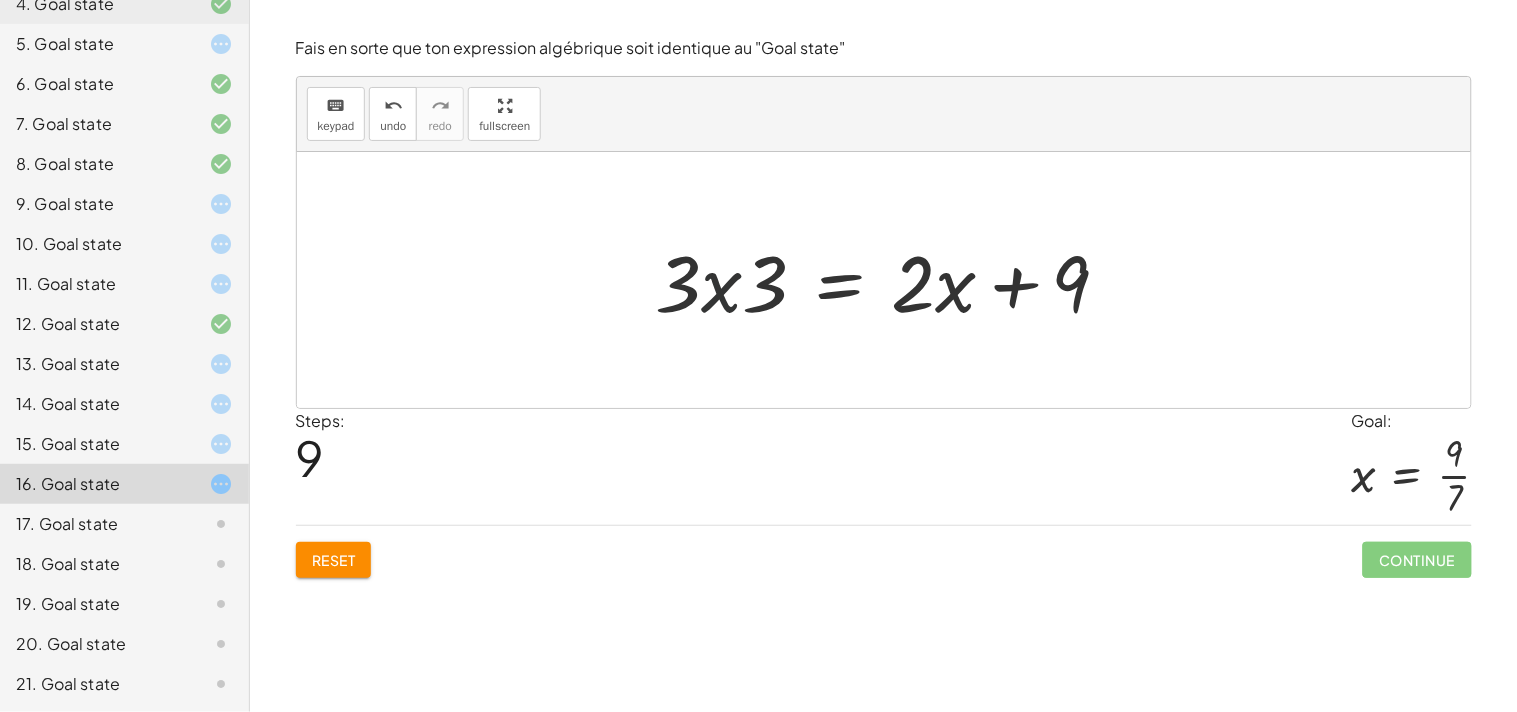 click at bounding box center [891, 280] 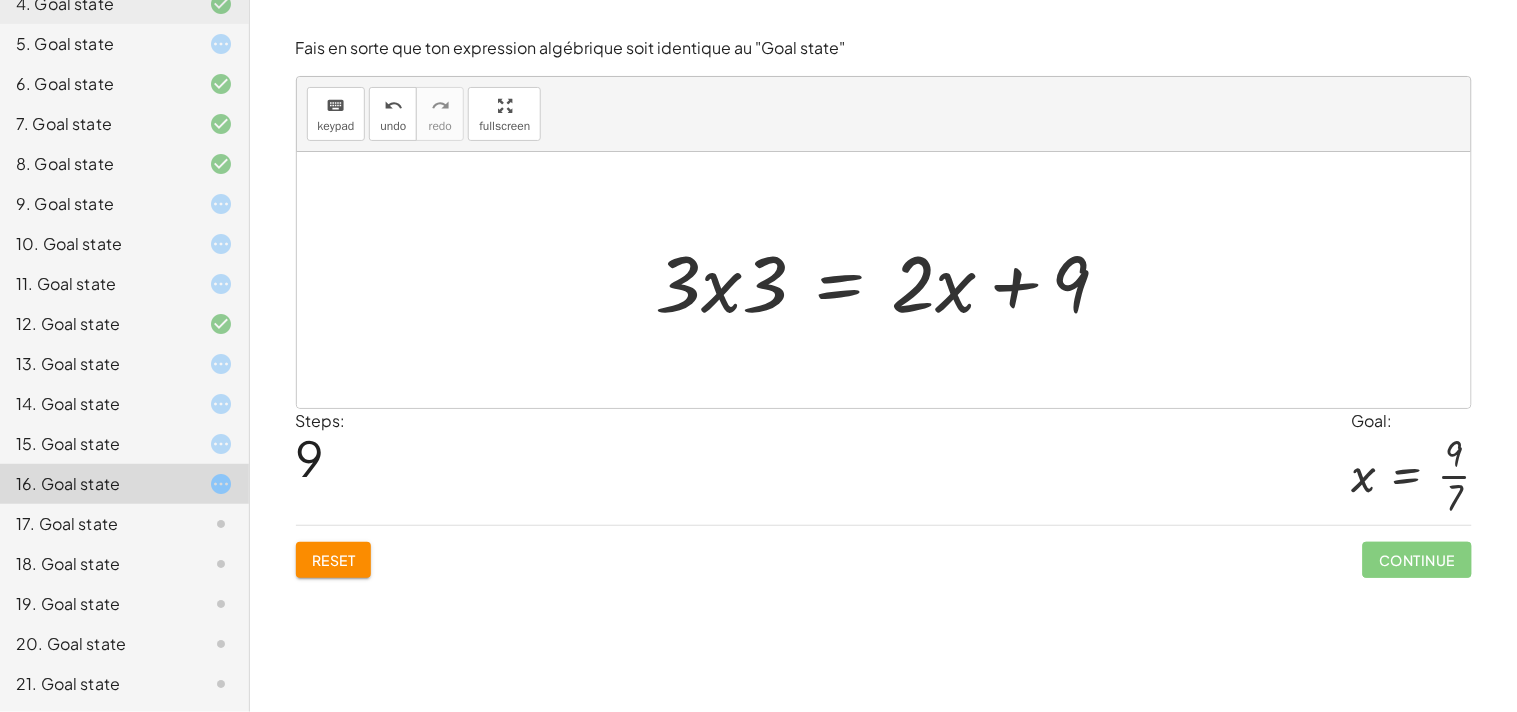 click at bounding box center [891, 280] 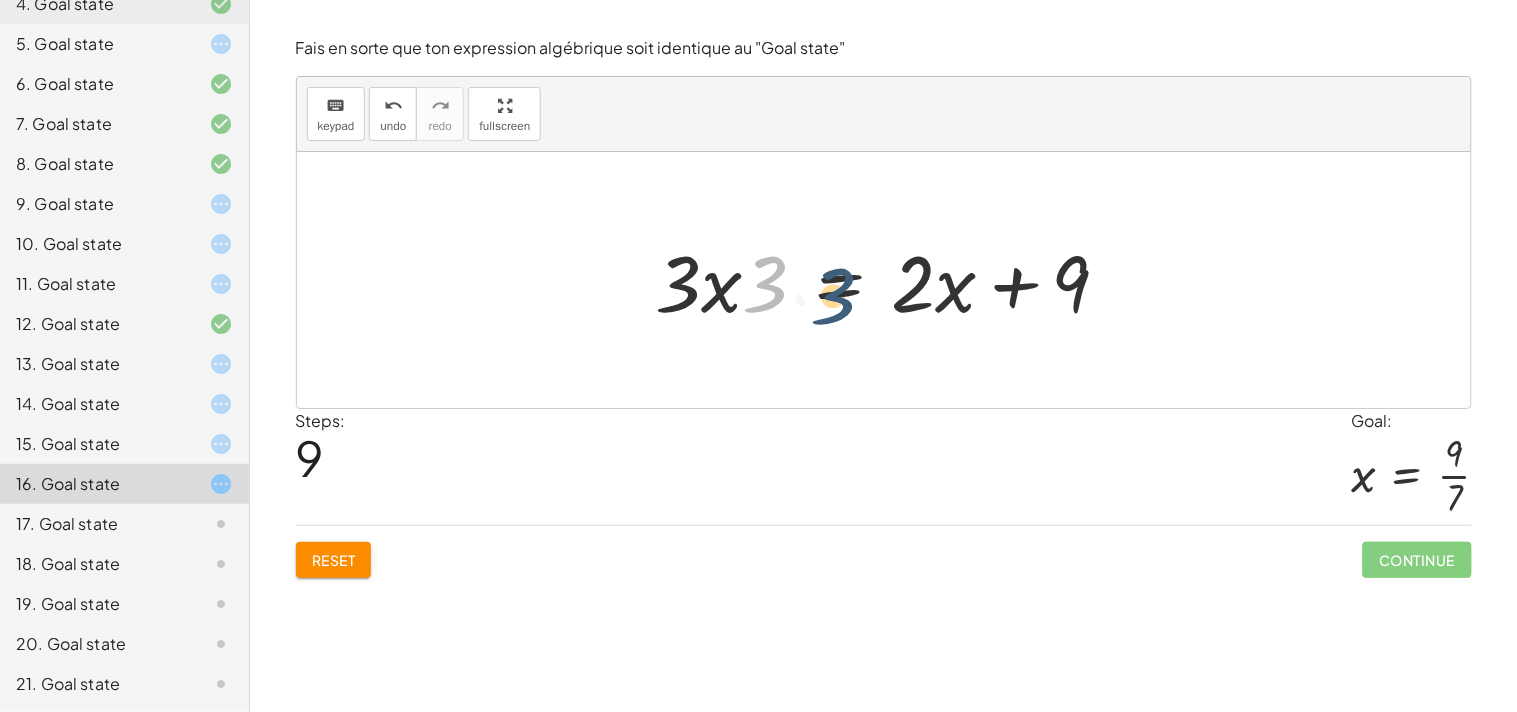 drag, startPoint x: 767, startPoint y: 288, endPoint x: 844, endPoint y: 301, distance: 78.08969 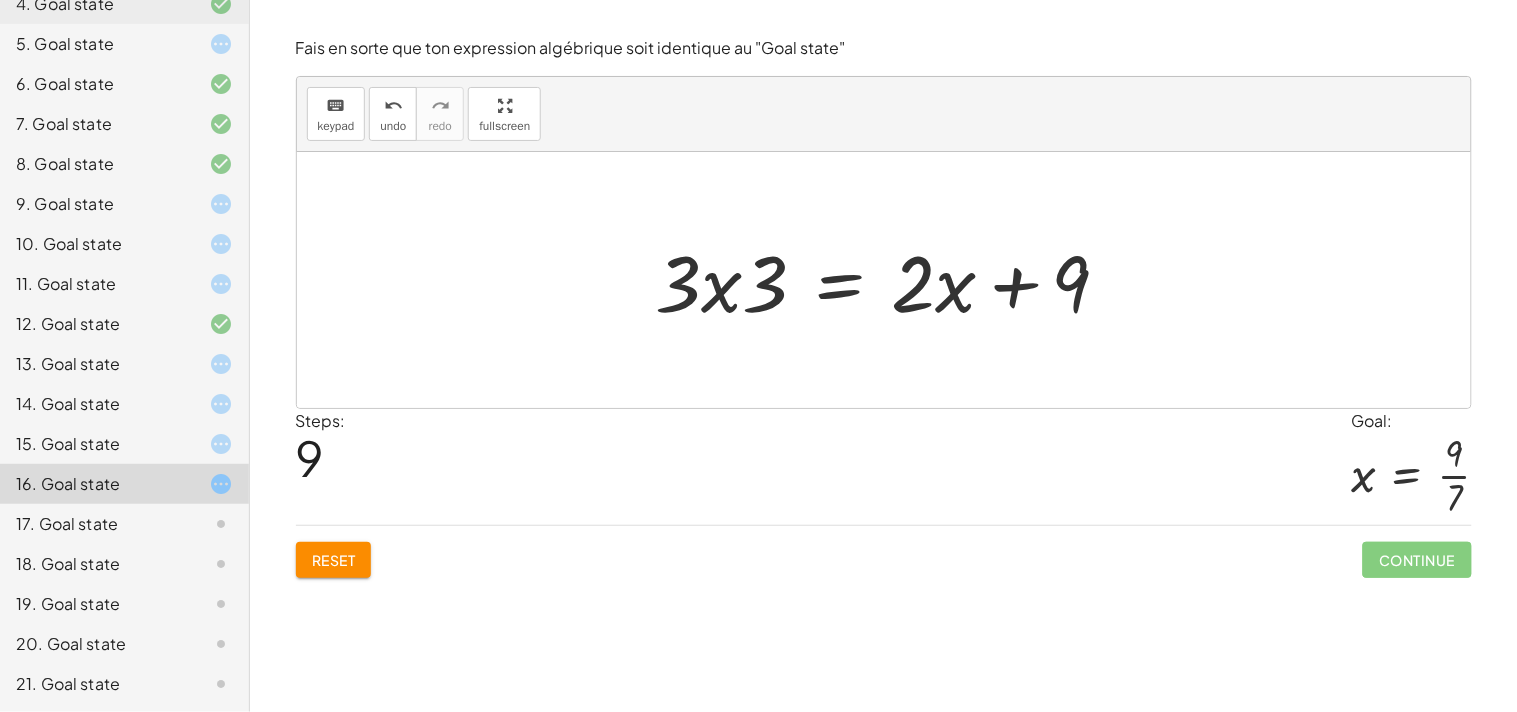 click at bounding box center (891, 280) 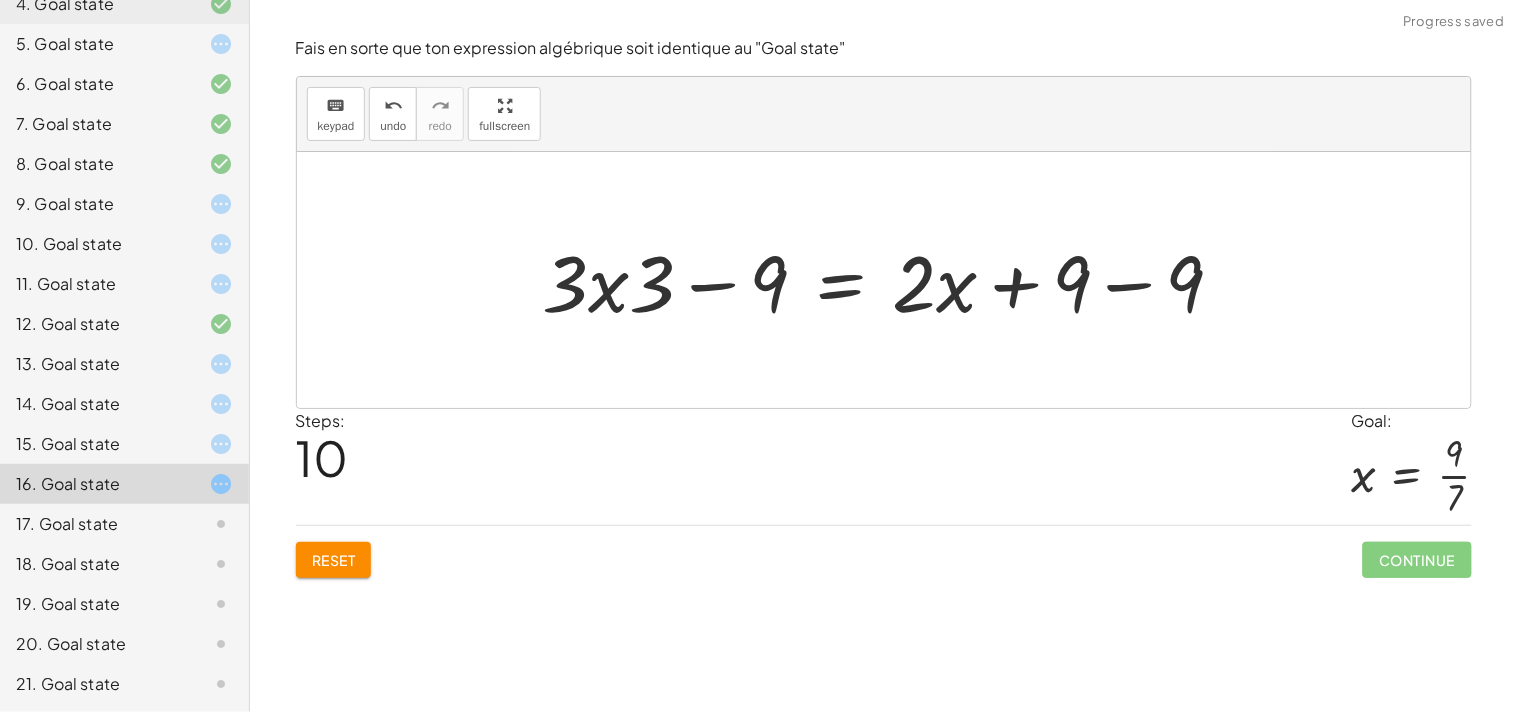 click at bounding box center [891, 280] 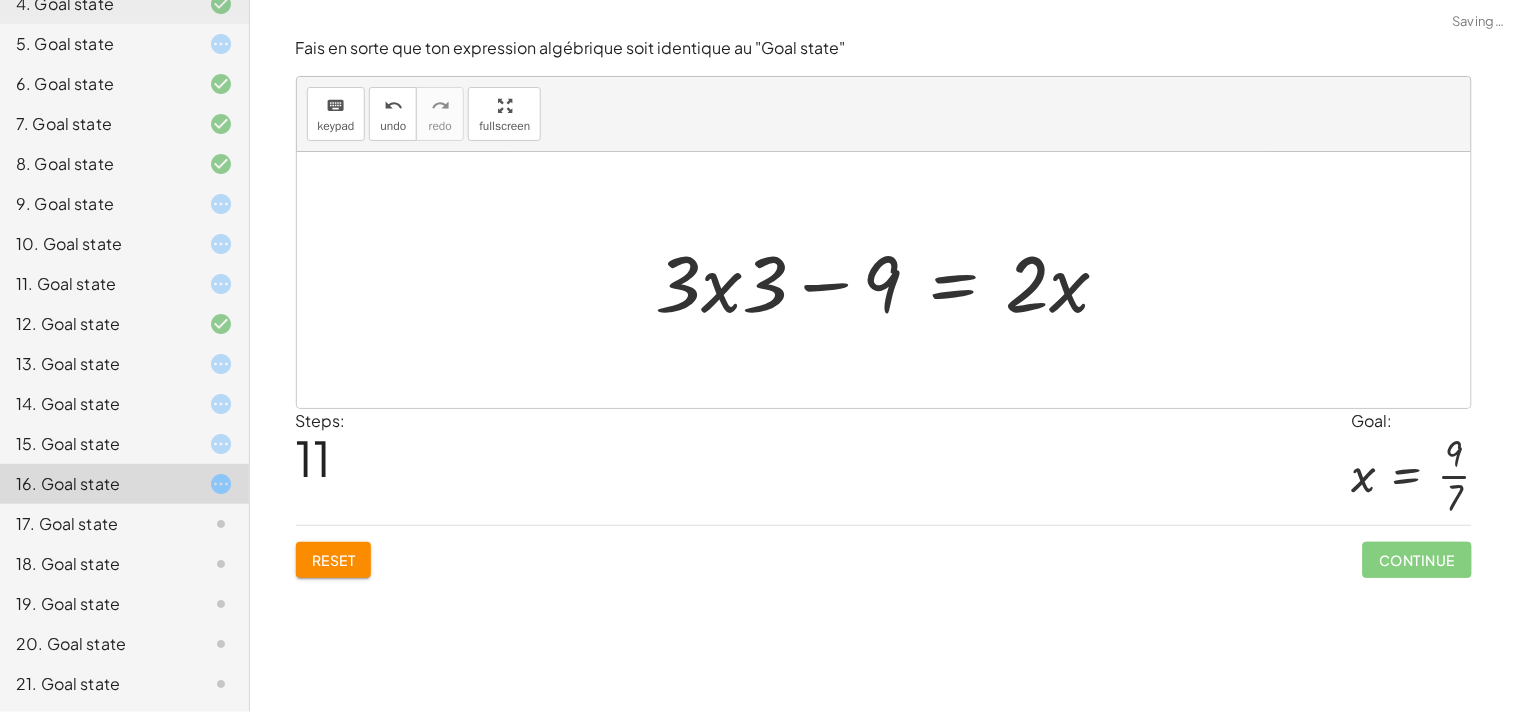 click at bounding box center (891, 280) 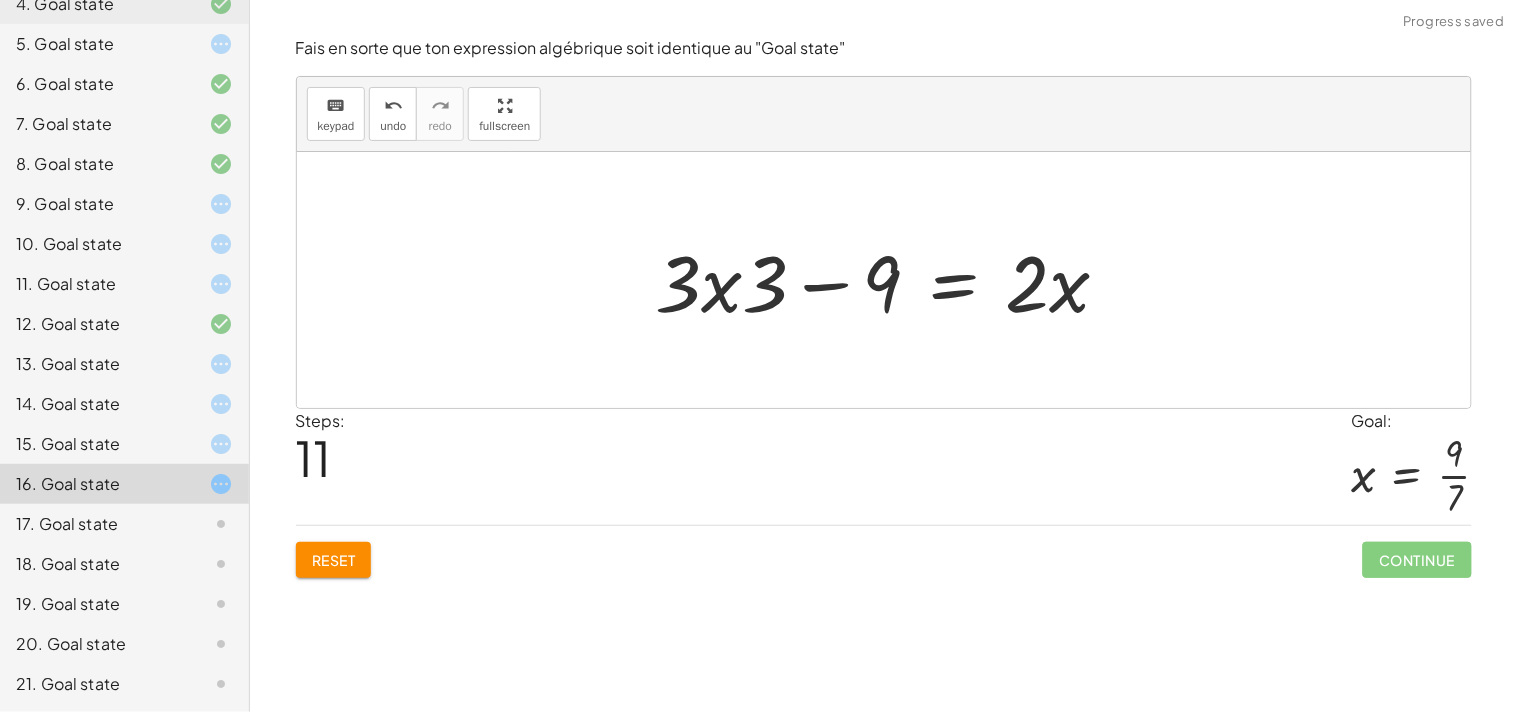 click at bounding box center (891, 280) 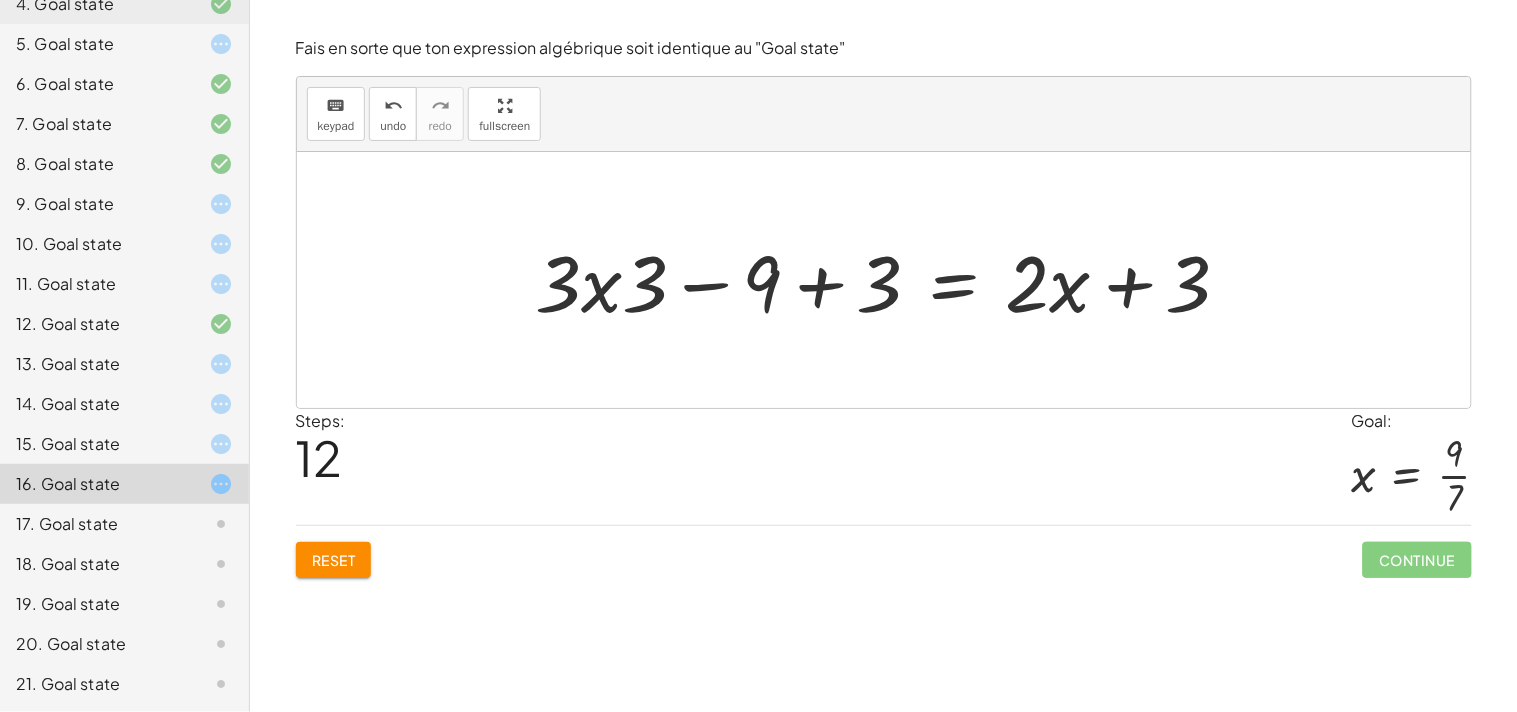 click at bounding box center [891, 280] 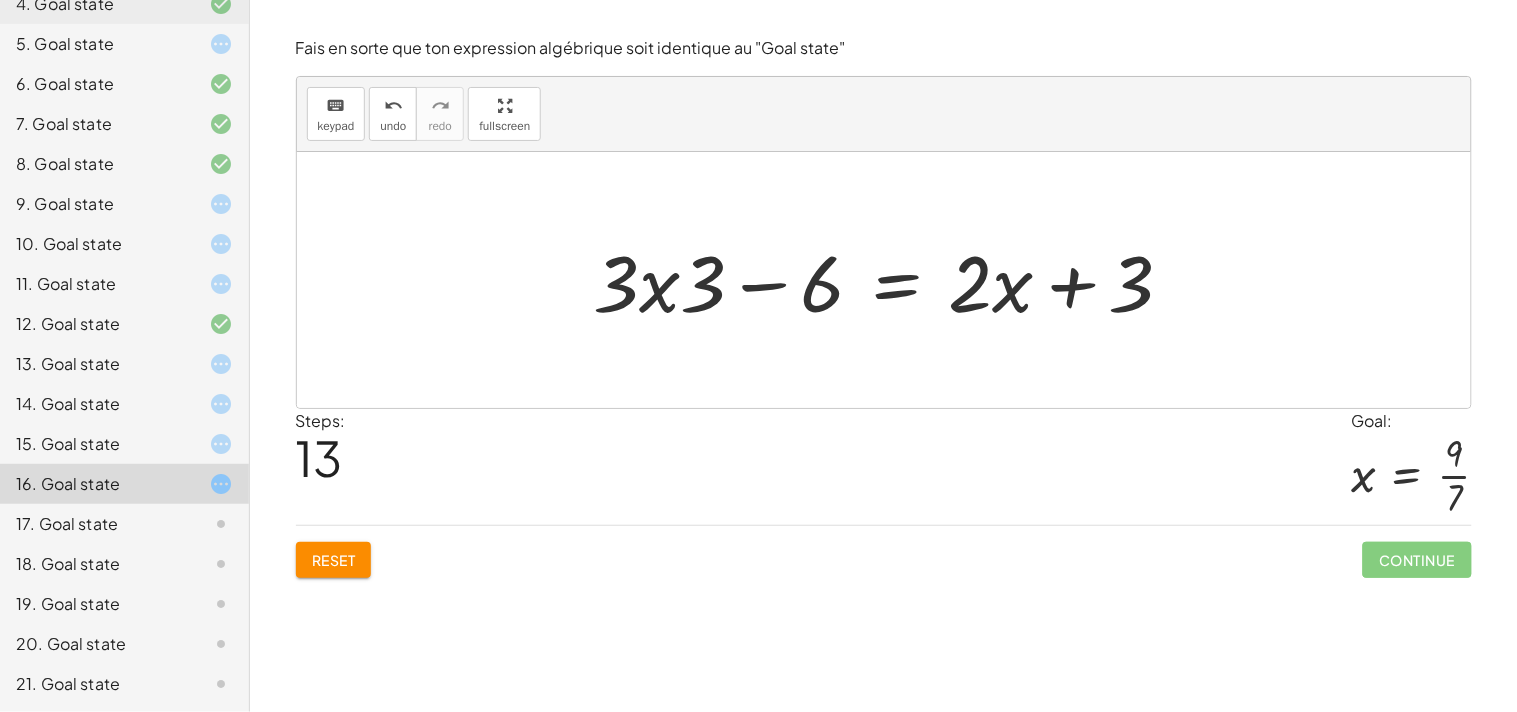 click at bounding box center [892, 280] 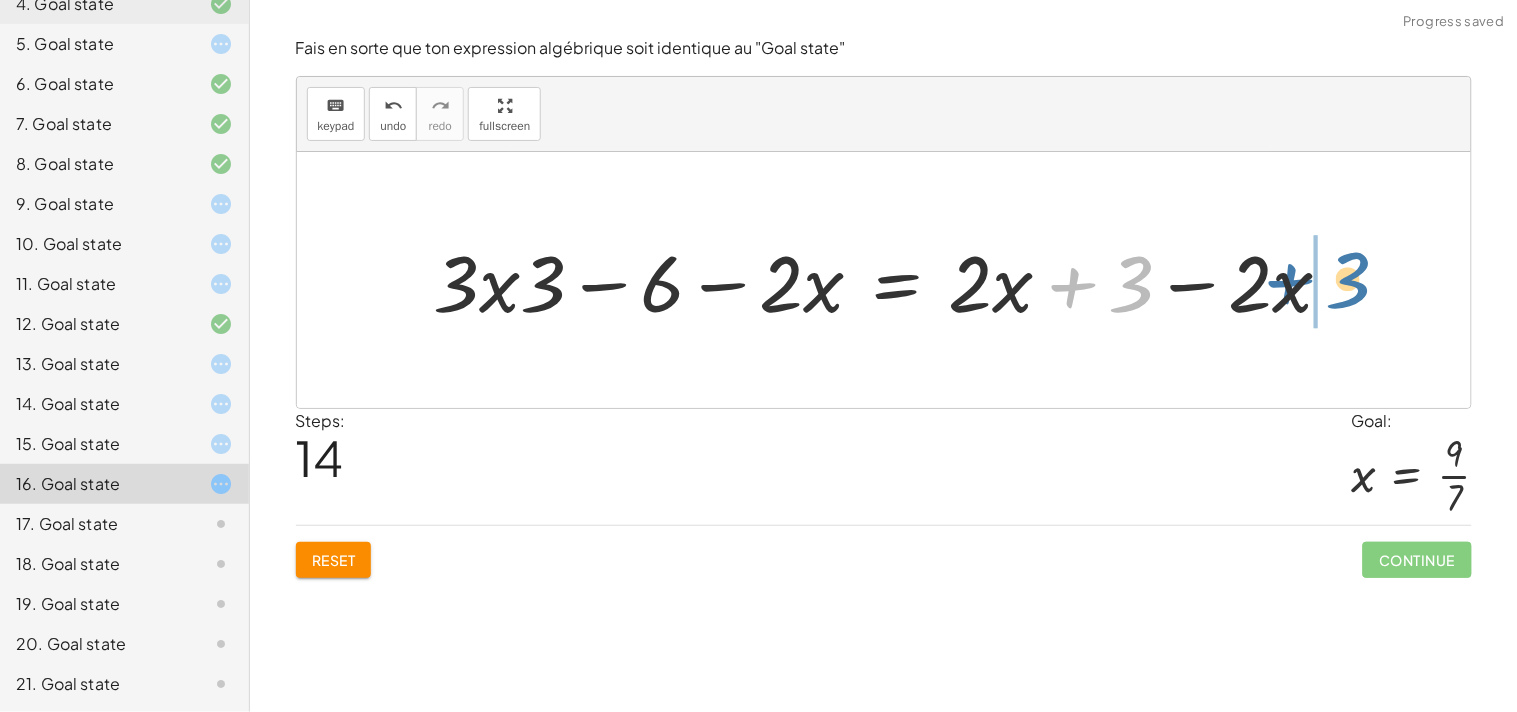 drag, startPoint x: 1078, startPoint y: 290, endPoint x: 1302, endPoint y: 286, distance: 224.0357 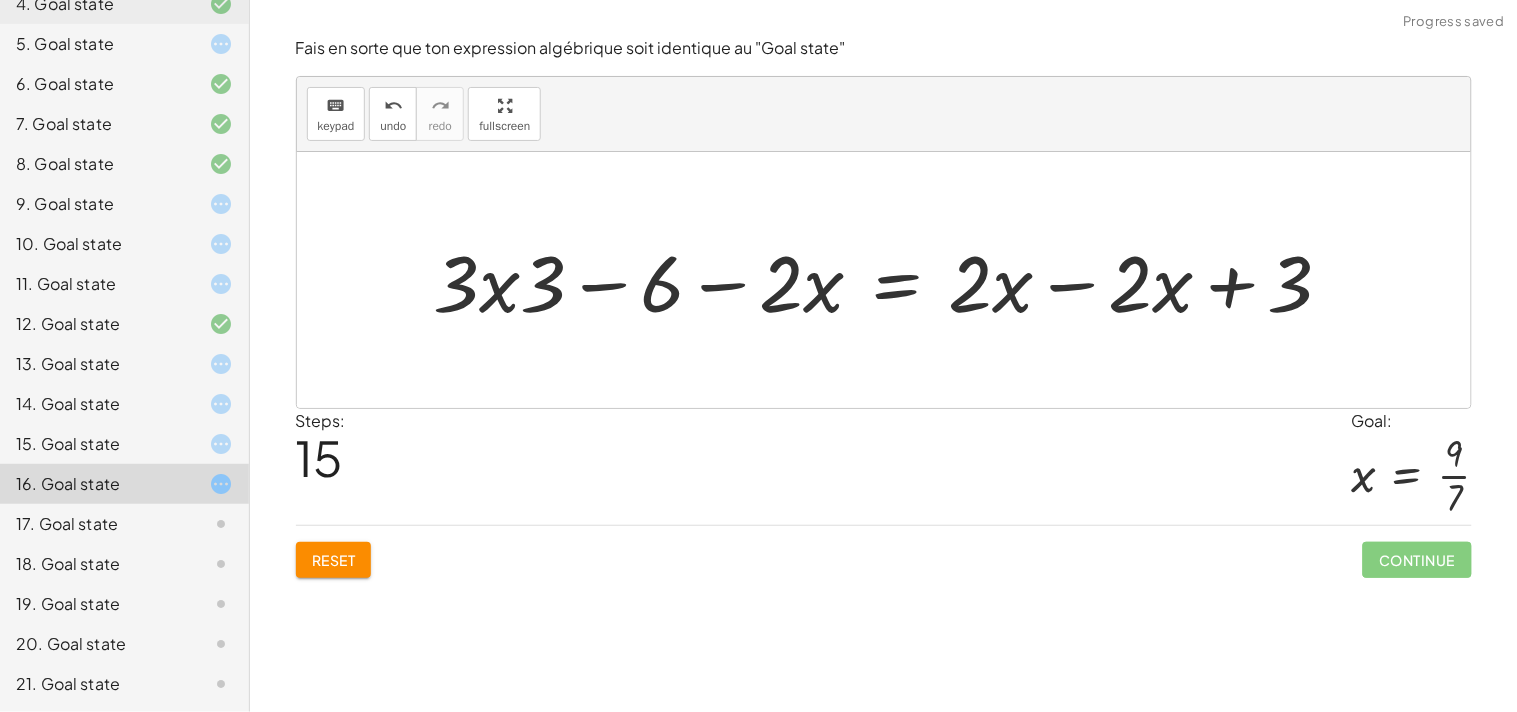 click at bounding box center (891, 280) 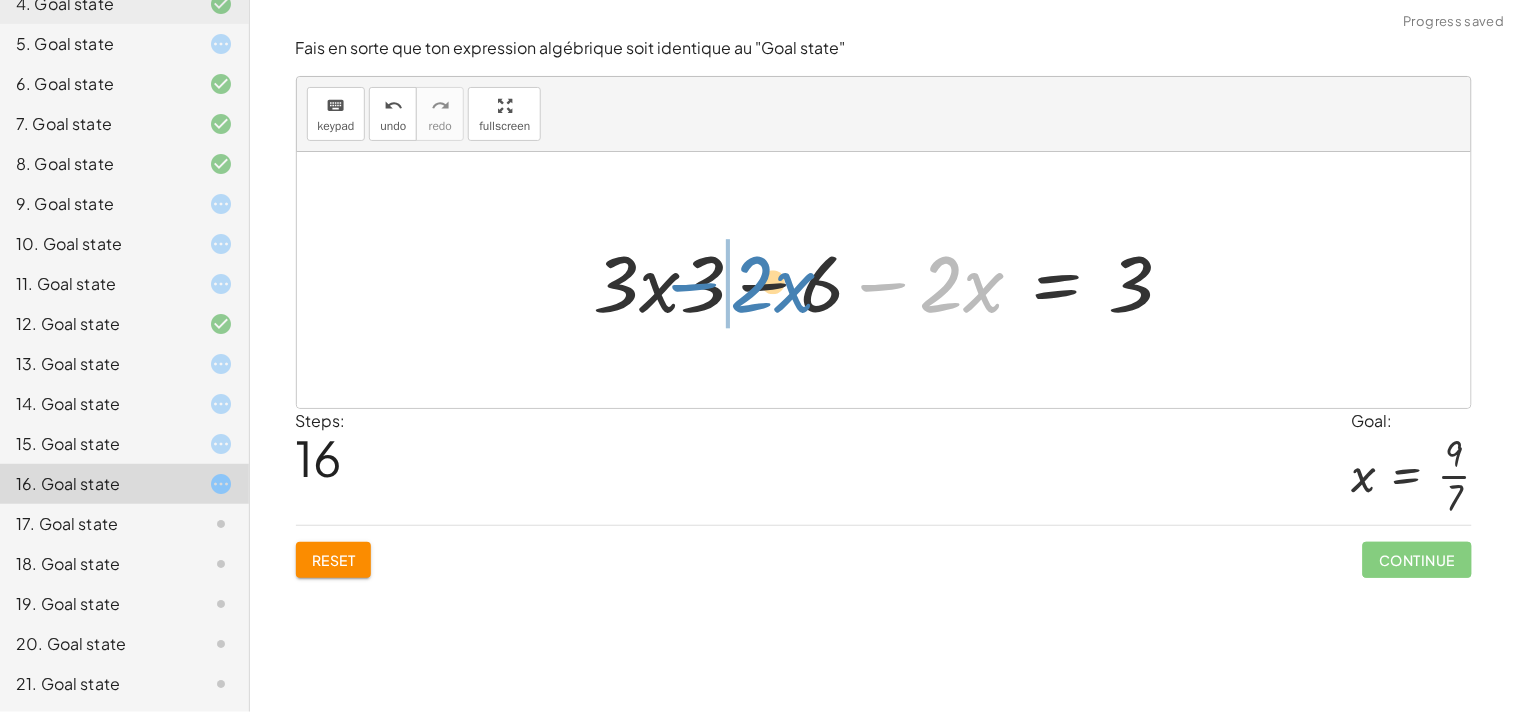 drag, startPoint x: 898, startPoint y: 292, endPoint x: 642, endPoint y: 291, distance: 256.00195 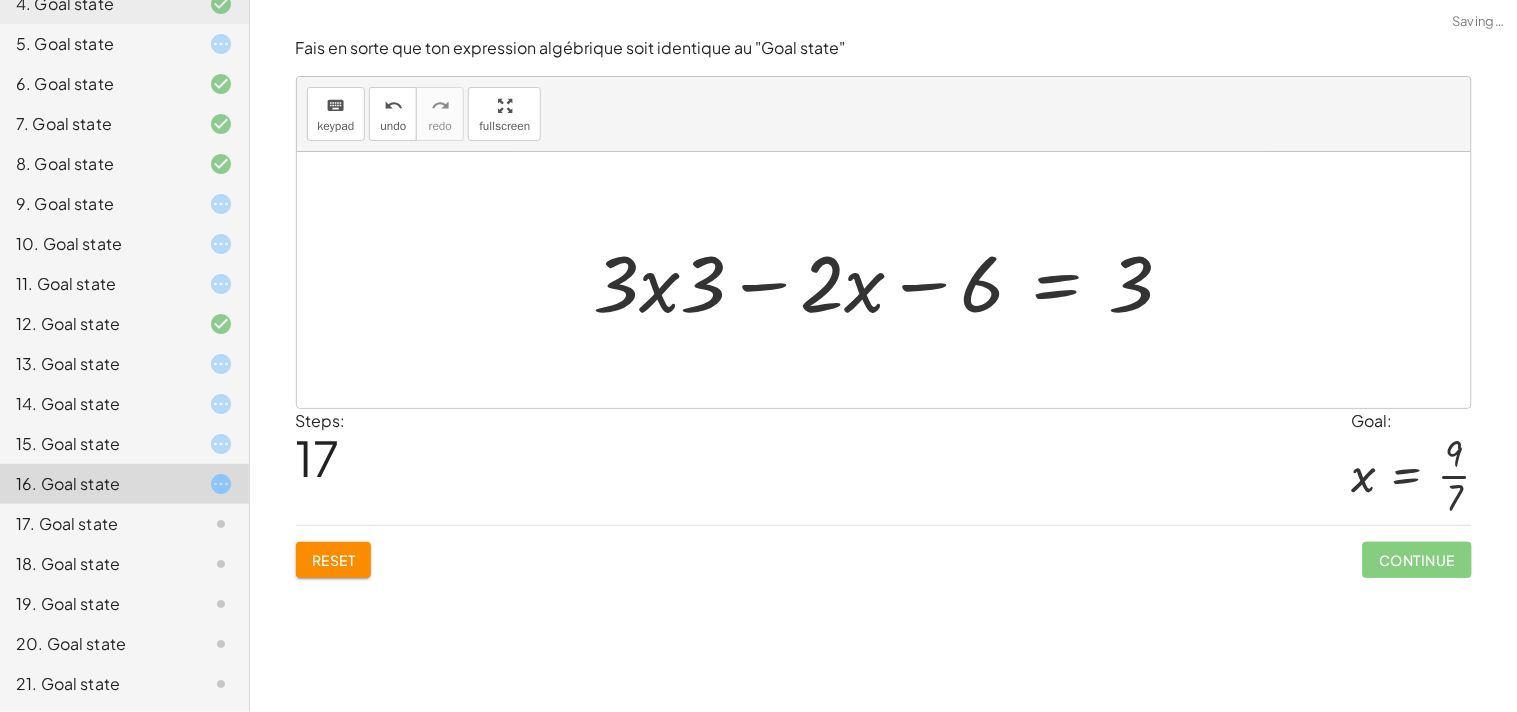 click at bounding box center [892, 280] 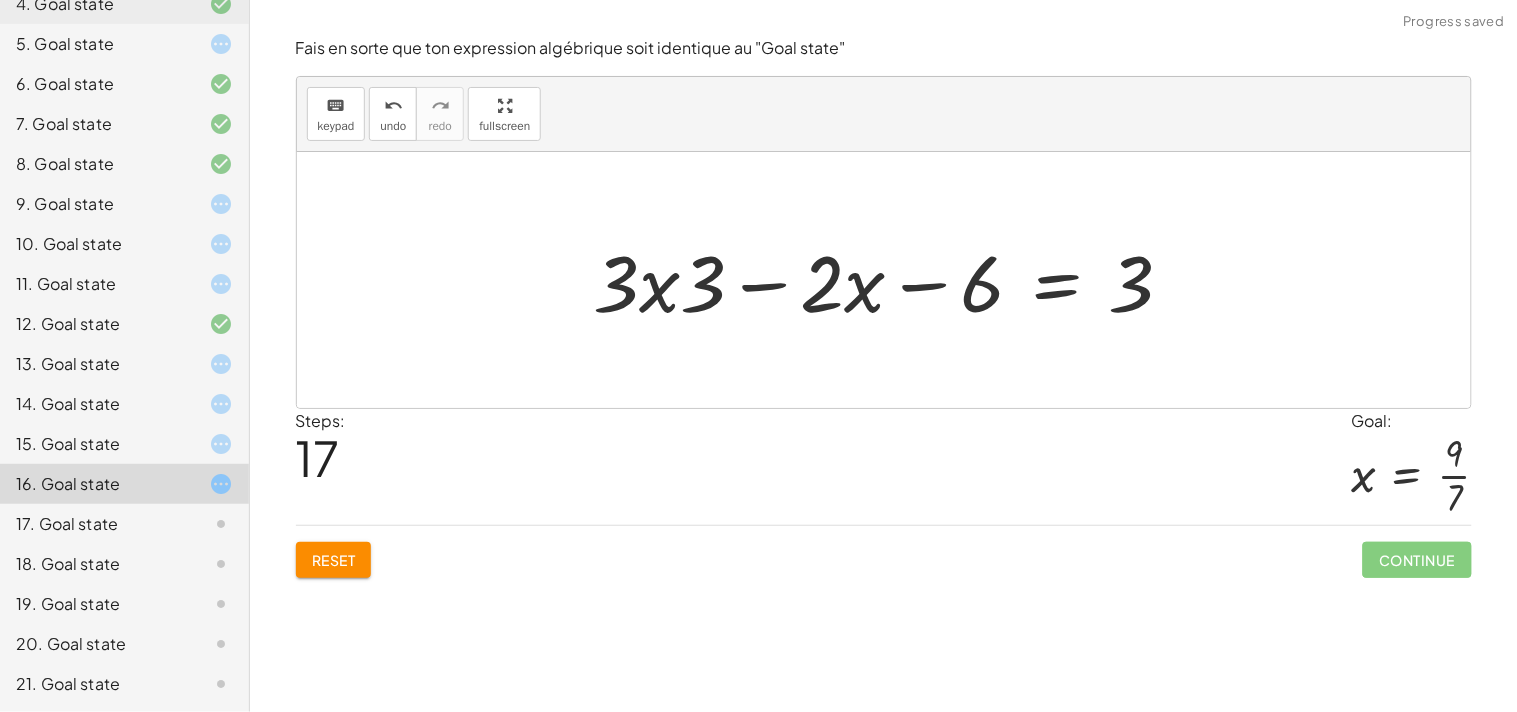 click at bounding box center [892, 280] 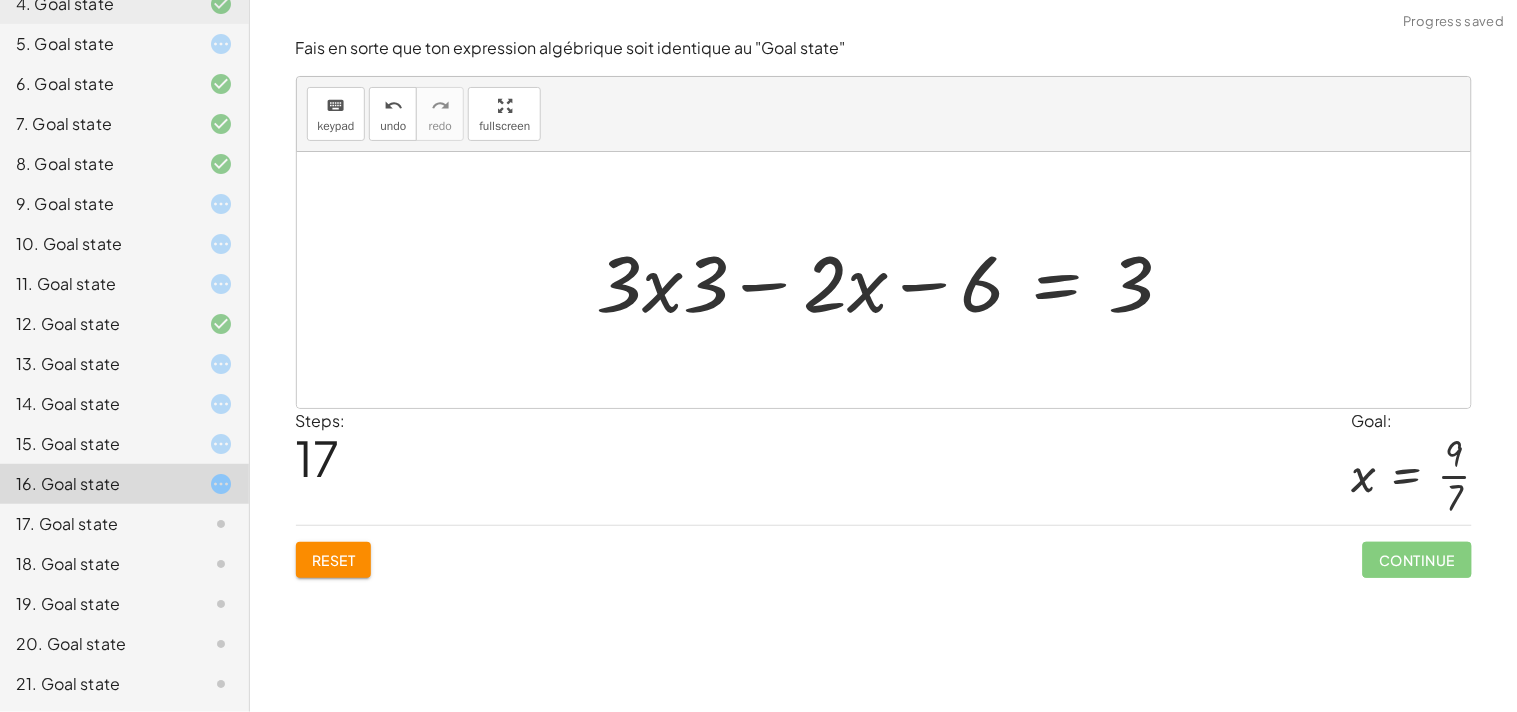 click at bounding box center [892, 280] 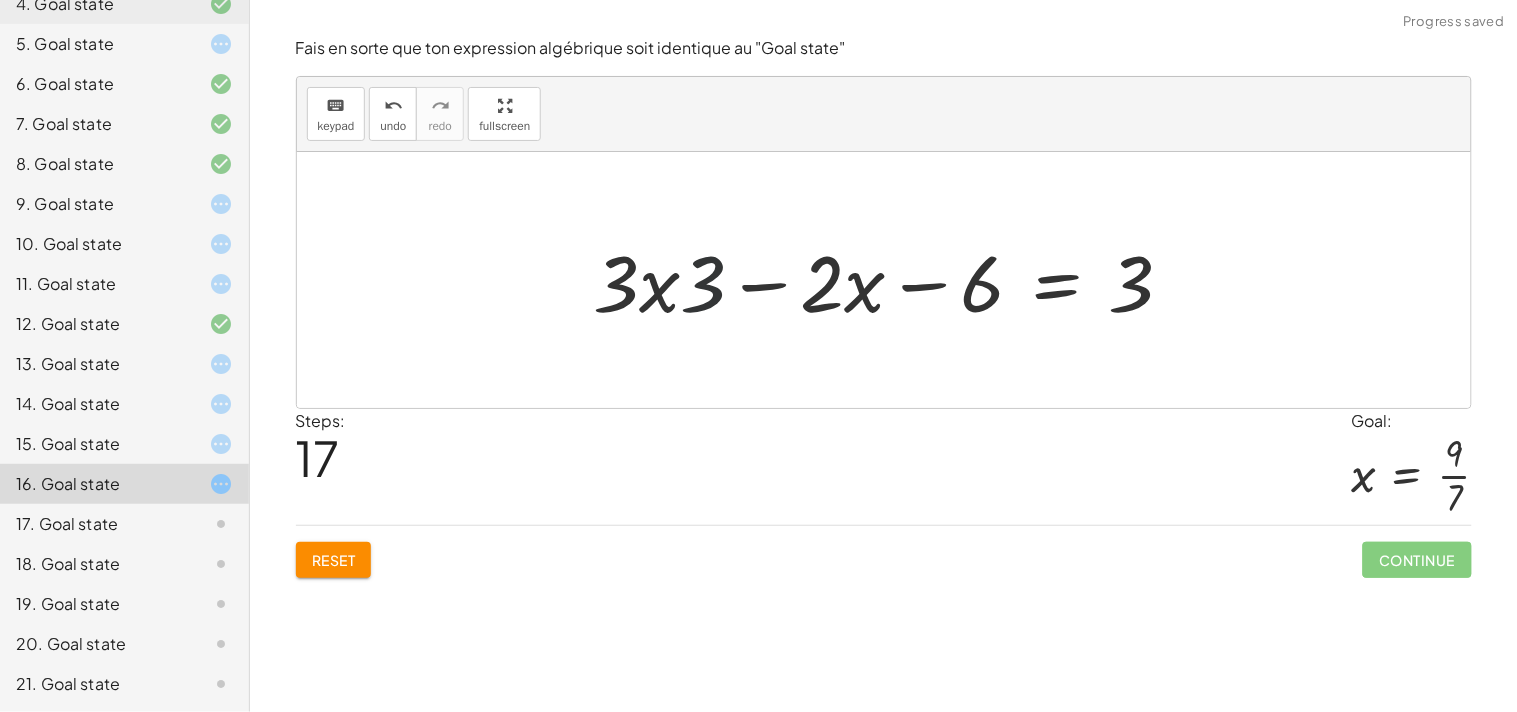 click at bounding box center [892, 280] 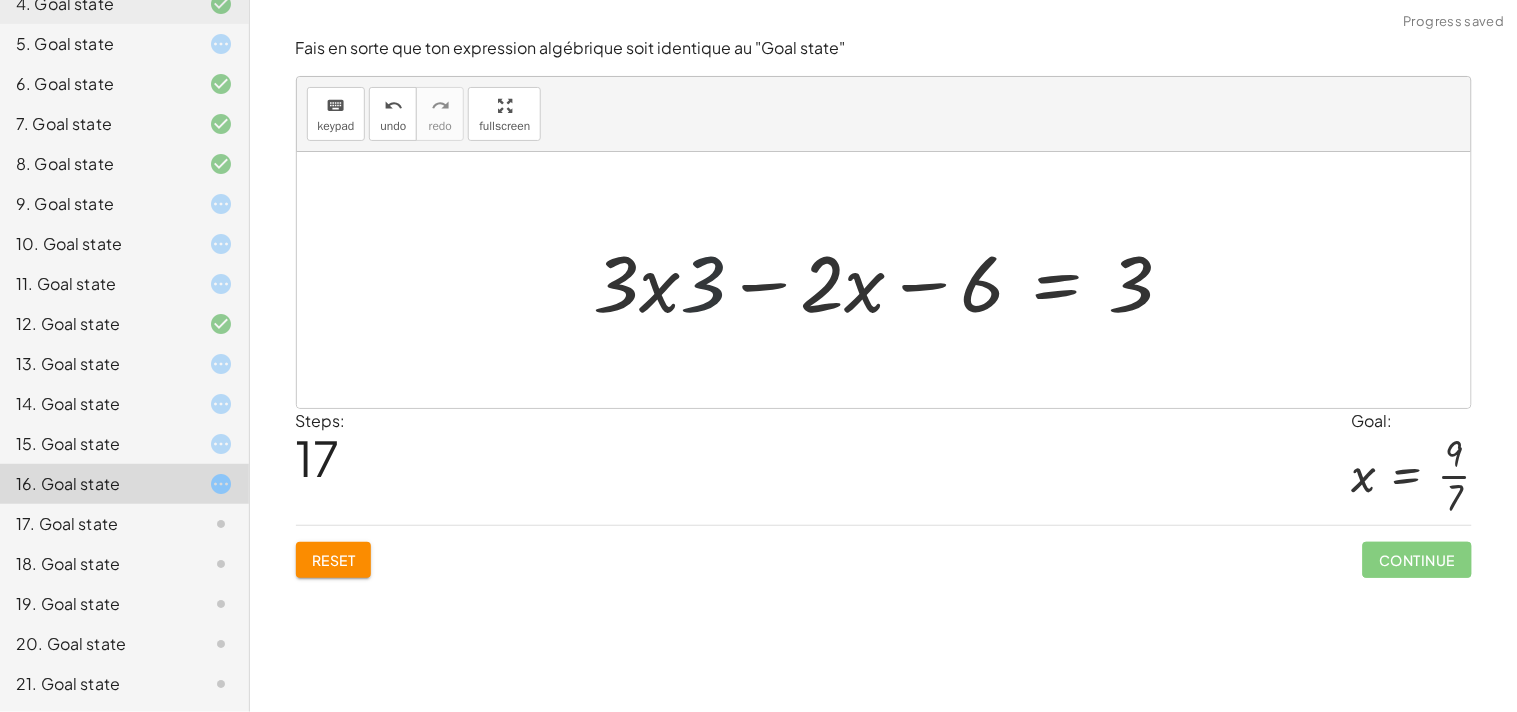 click at bounding box center [892, 280] 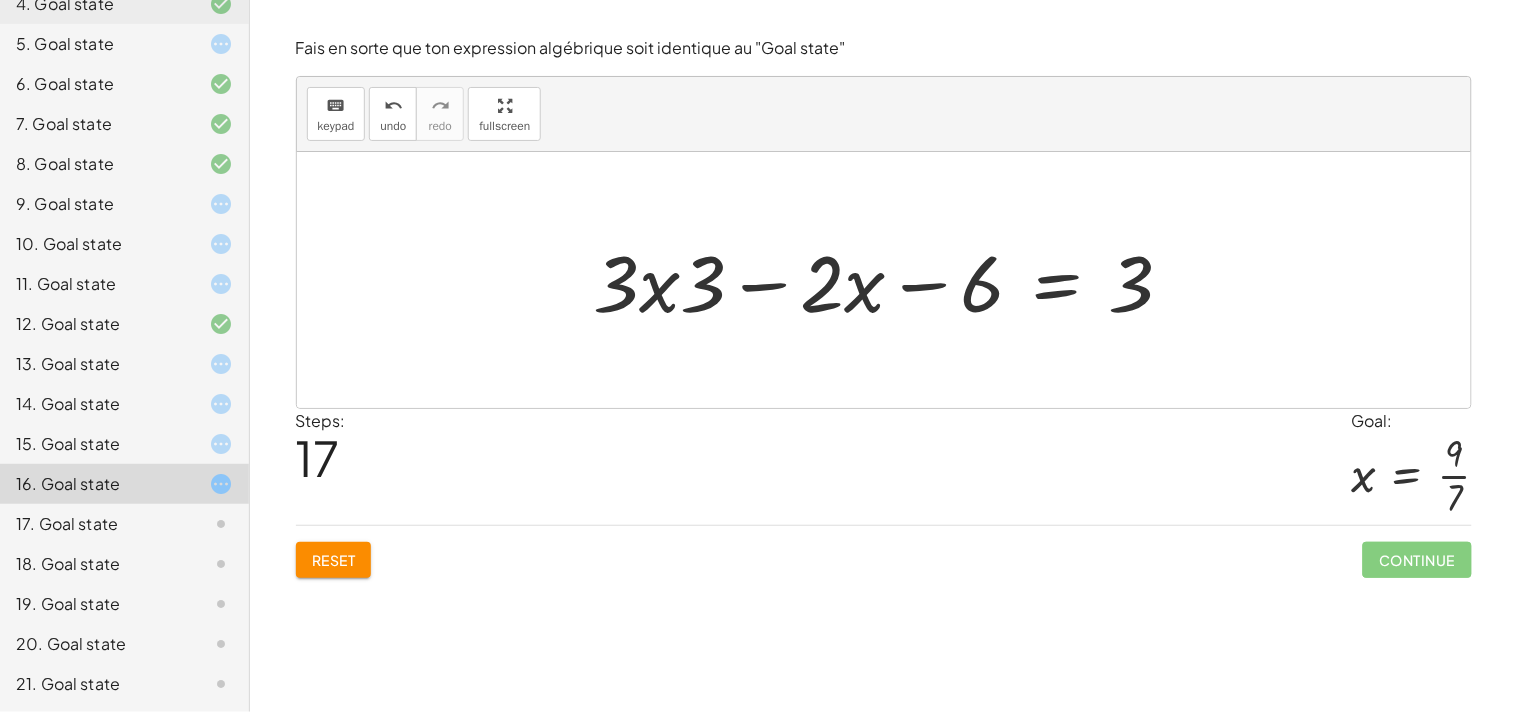 click on "Reset   Continue" at bounding box center [884, 551] 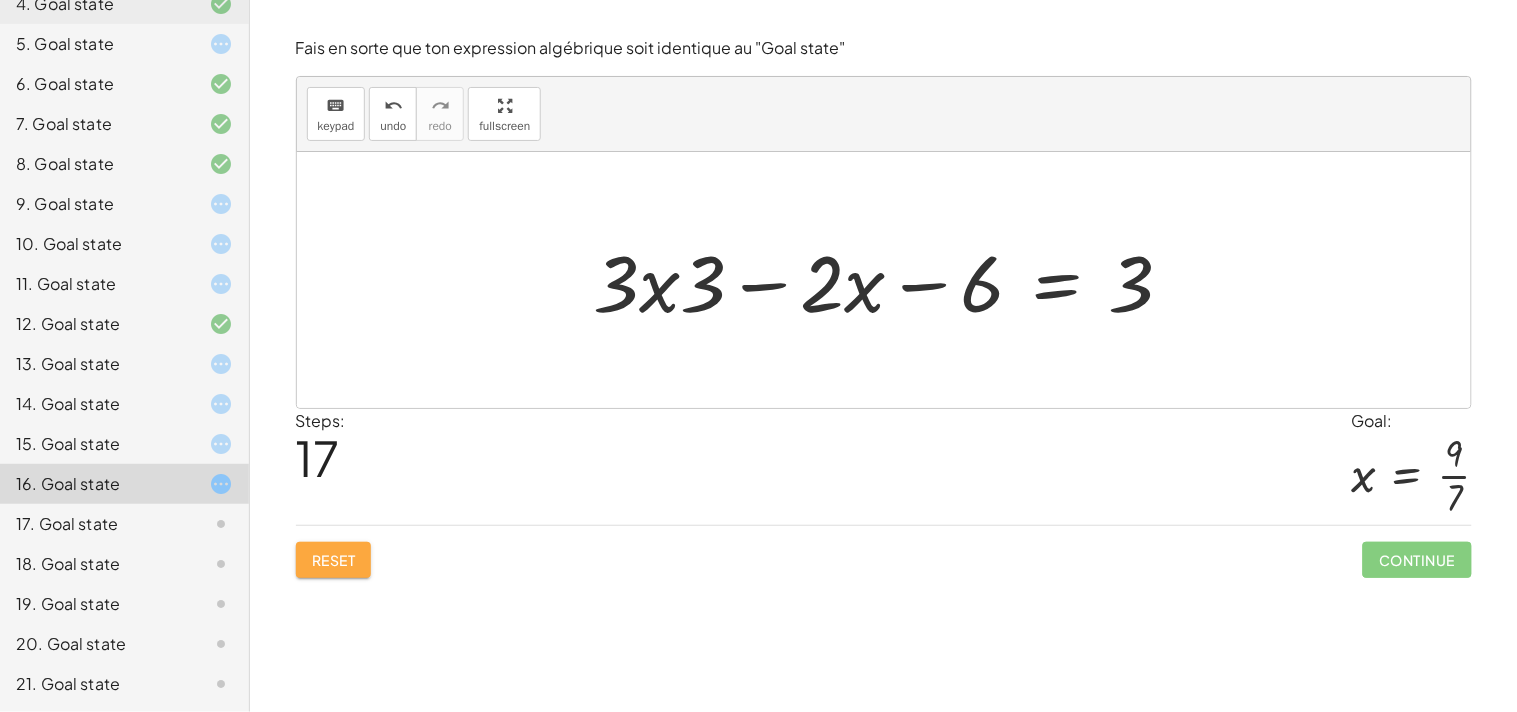 click on "Reset" at bounding box center (334, 560) 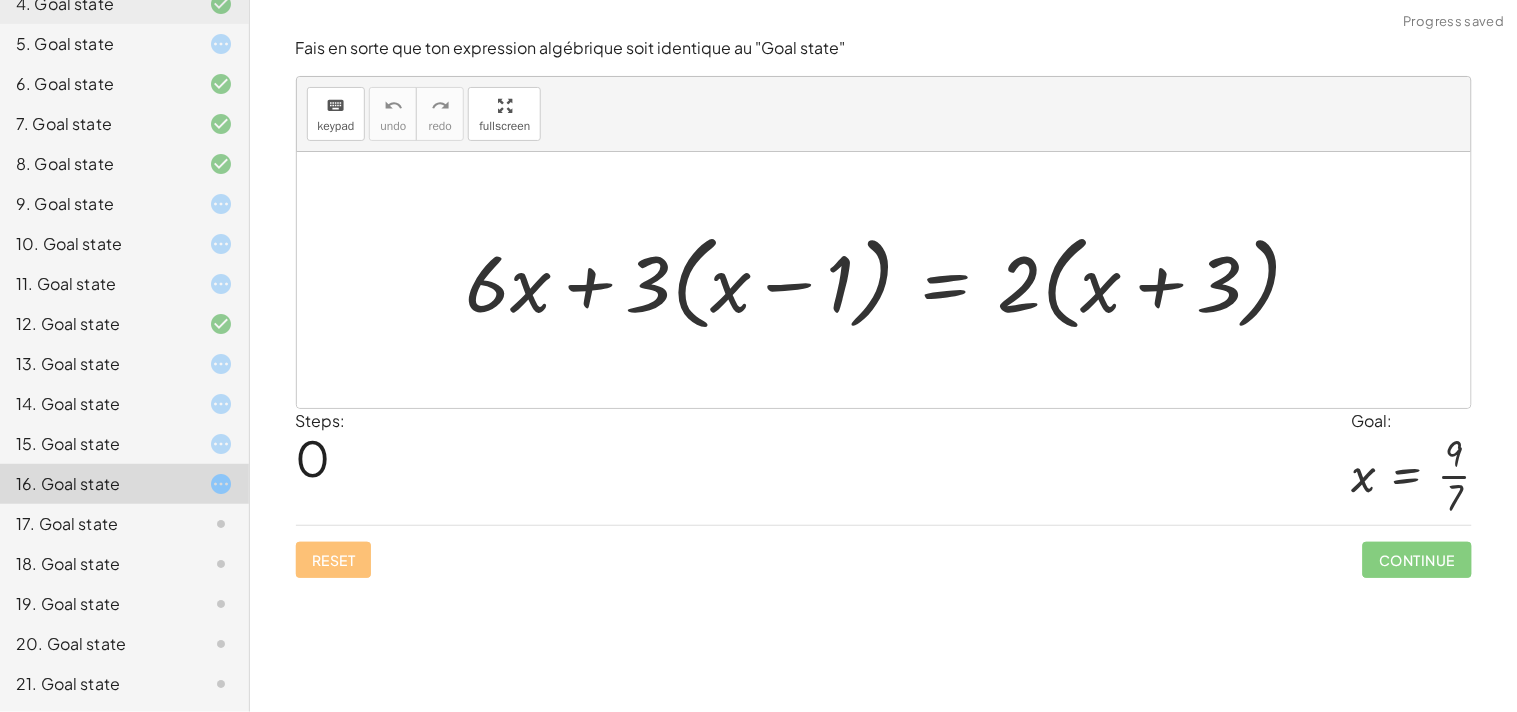 click on "17. Goal state" 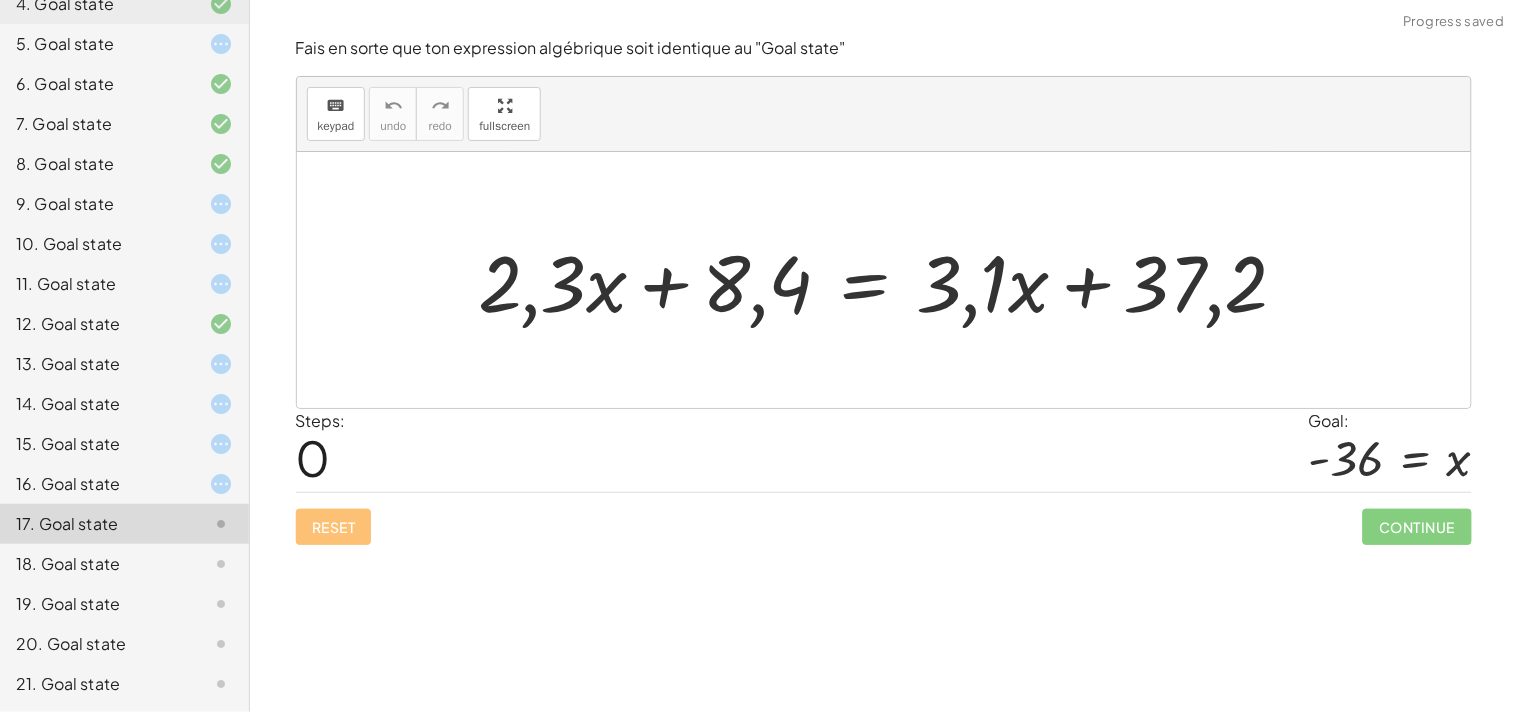 click on "16. Goal state" 